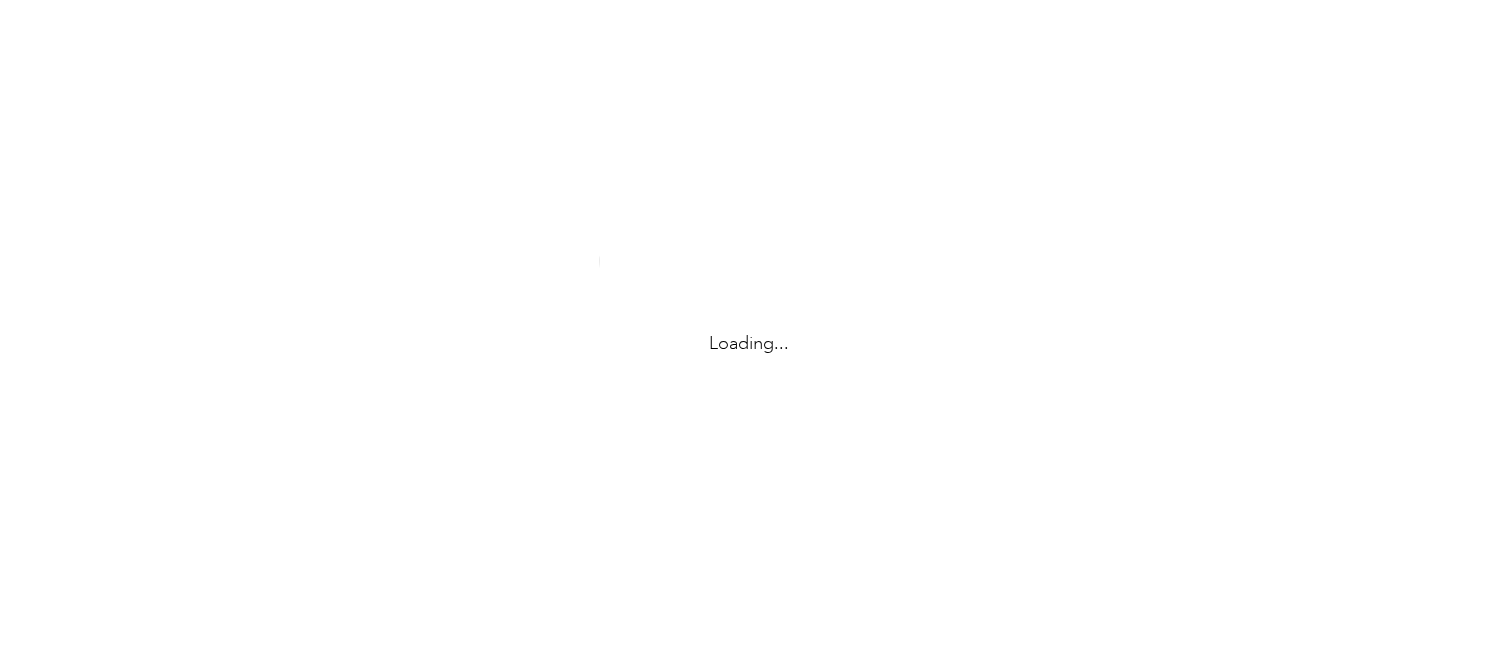 scroll, scrollTop: 0, scrollLeft: 0, axis: both 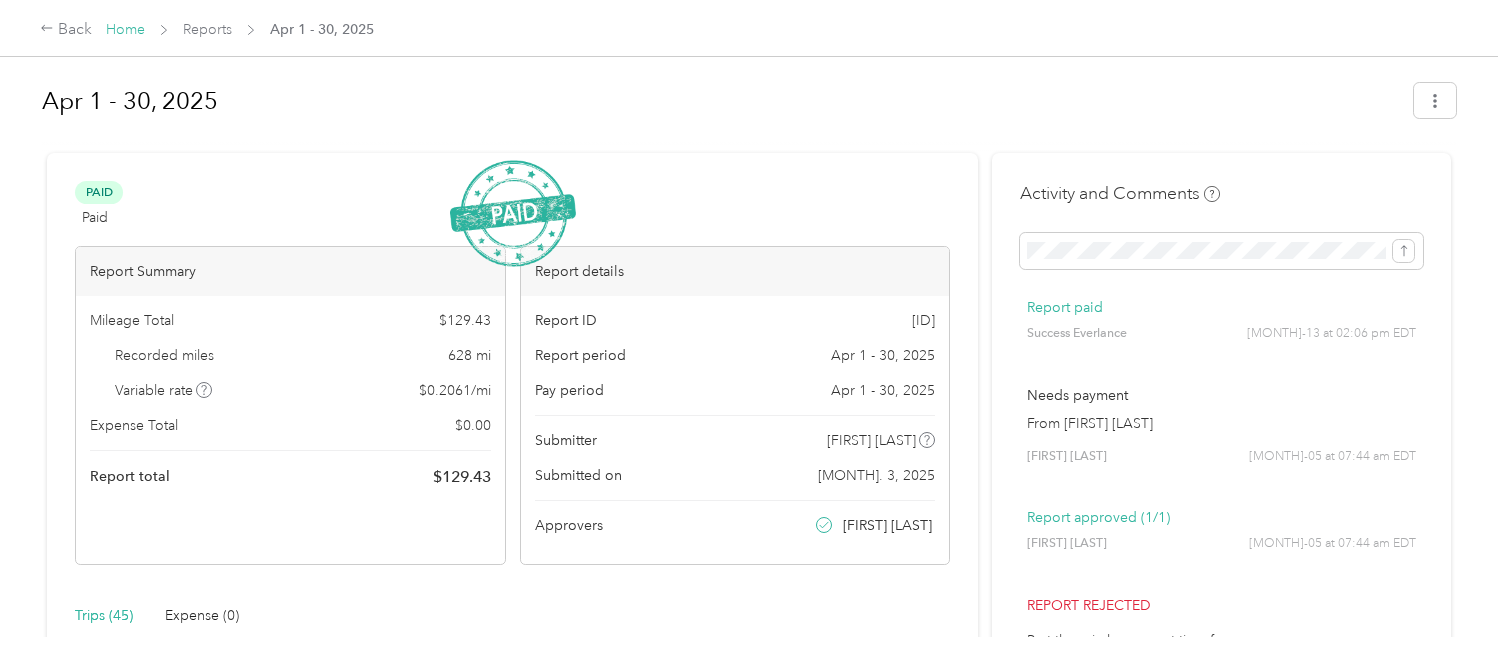 click on "Home" at bounding box center (125, 29) 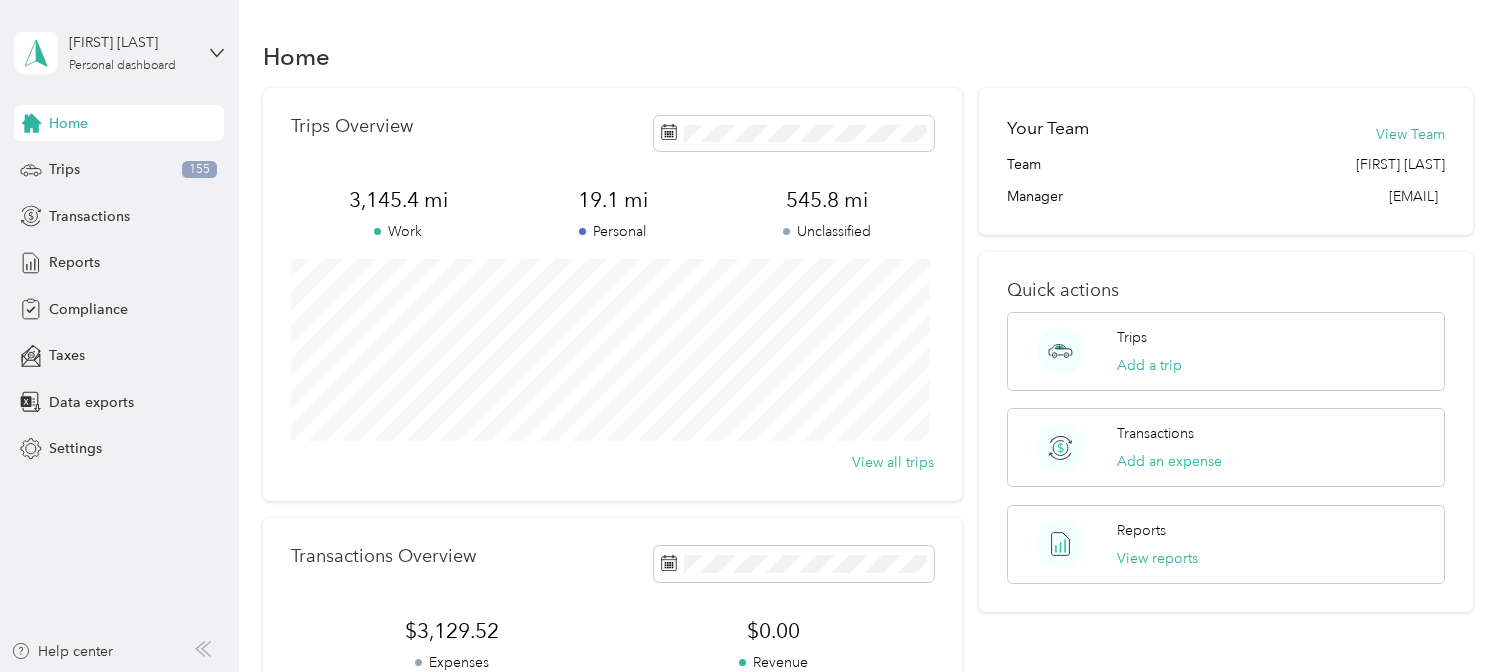 scroll, scrollTop: 424, scrollLeft: 0, axis: vertical 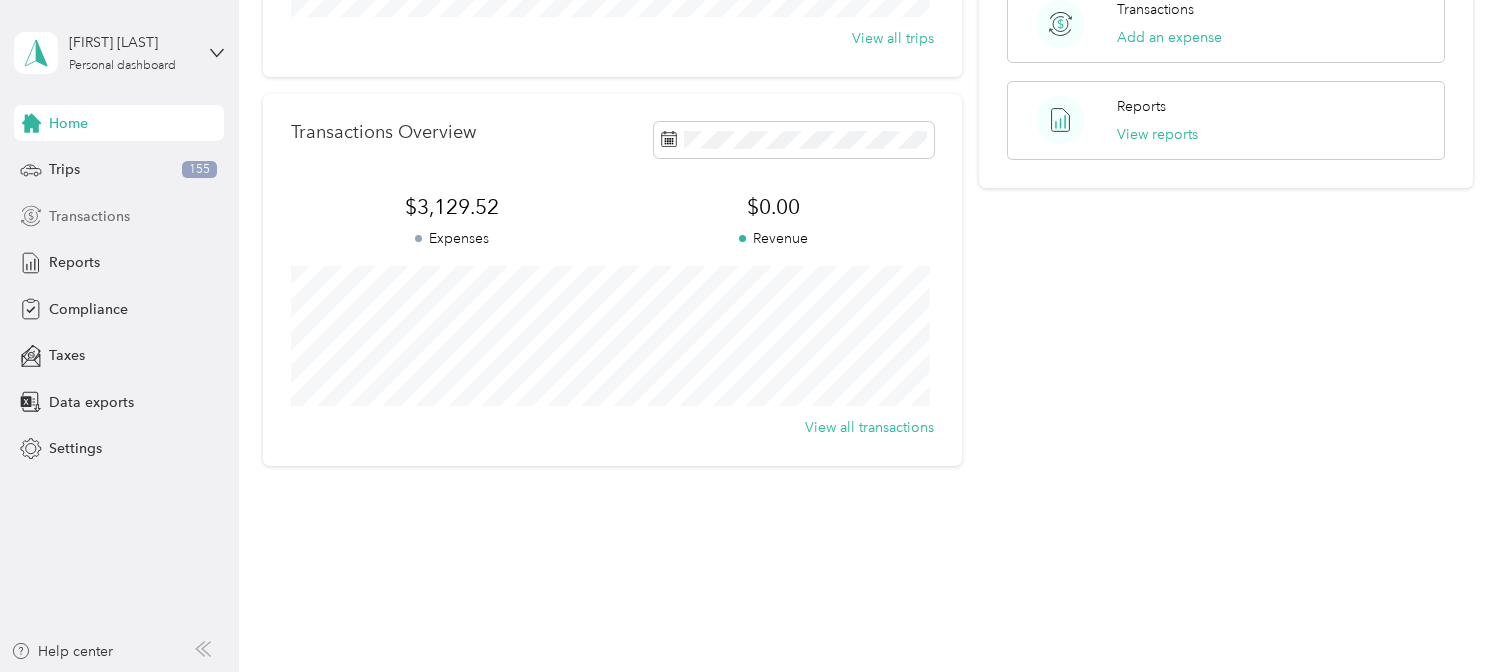 click on "Transactions" at bounding box center [89, 216] 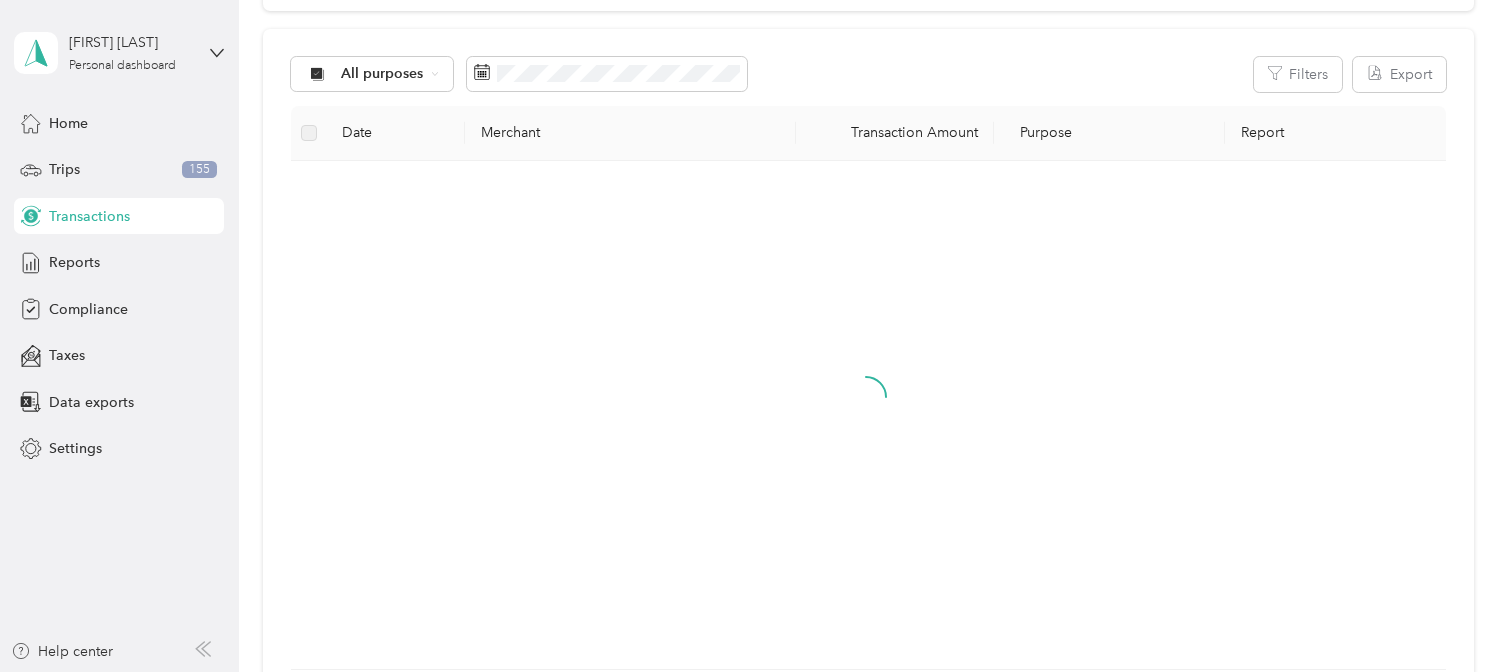 scroll, scrollTop: 424, scrollLeft: 0, axis: vertical 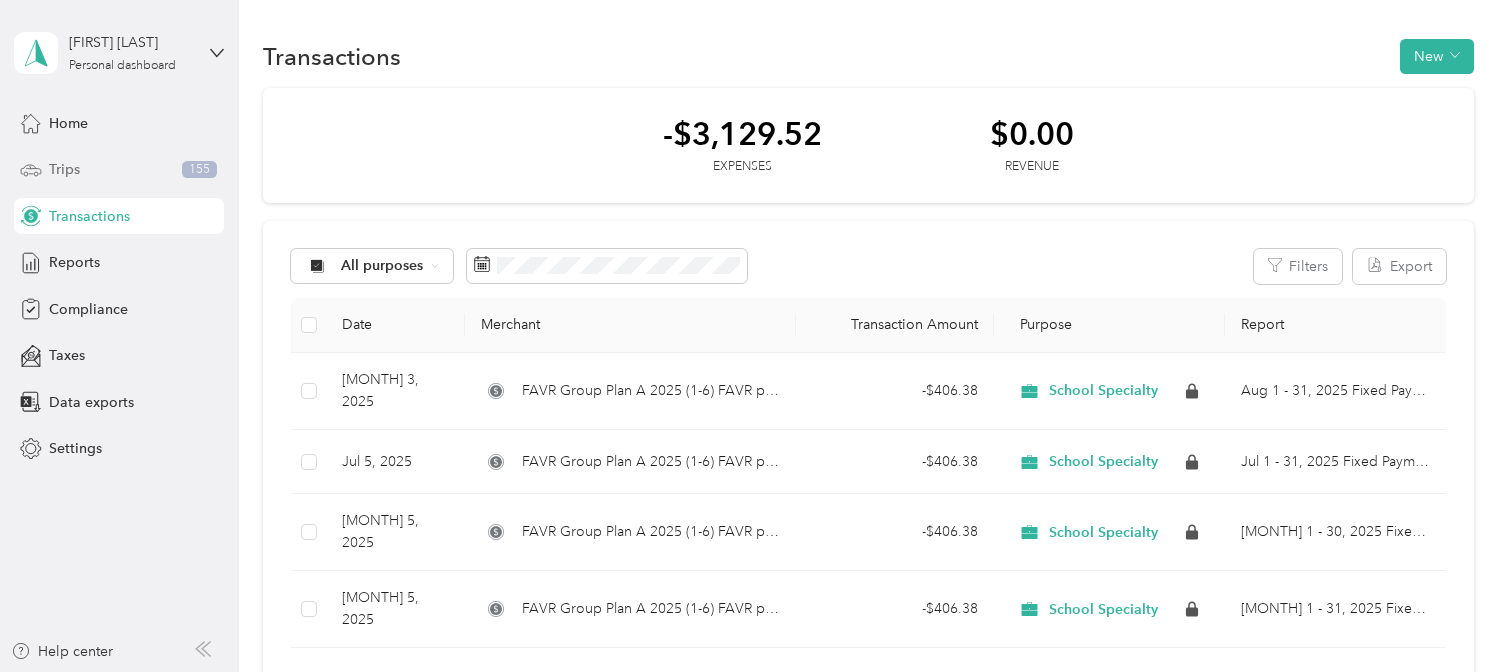 click on "Trips" at bounding box center (64, 169) 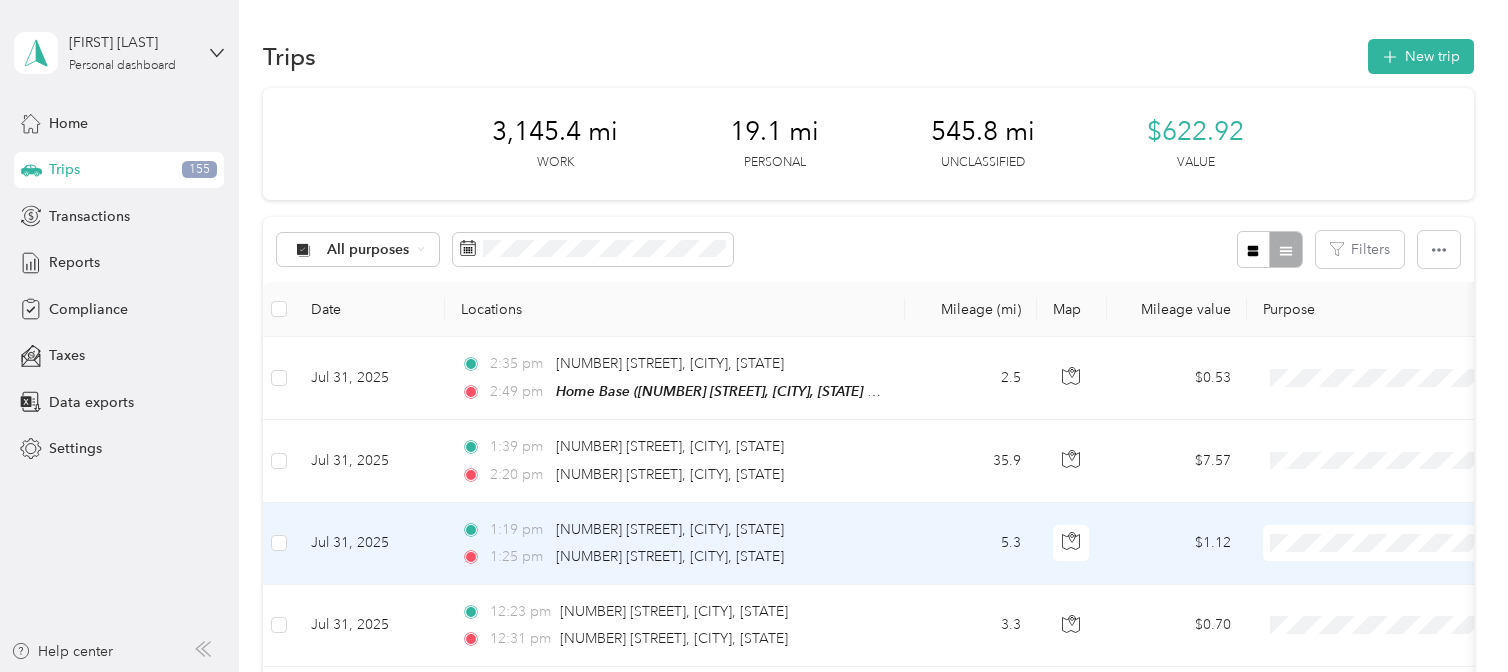 click on "Personal" at bounding box center [1384, 603] 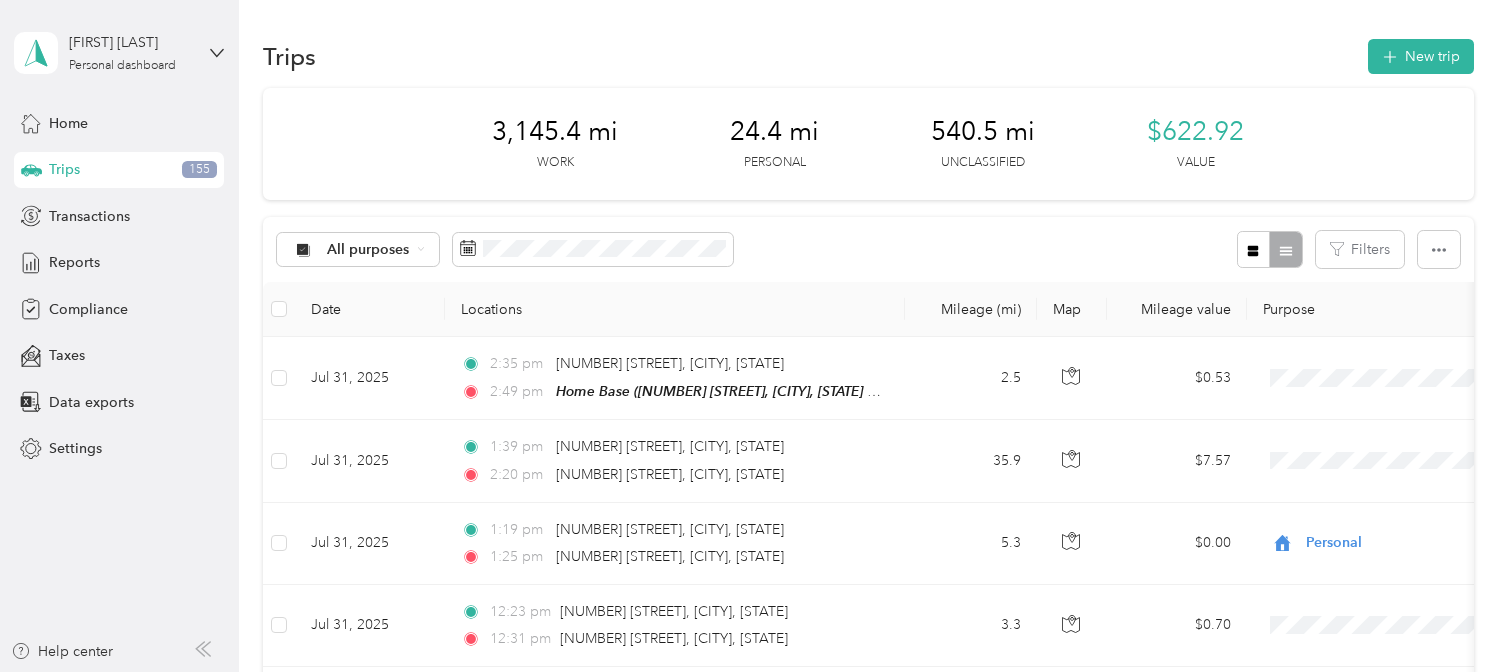 scroll, scrollTop: 588, scrollLeft: 0, axis: vertical 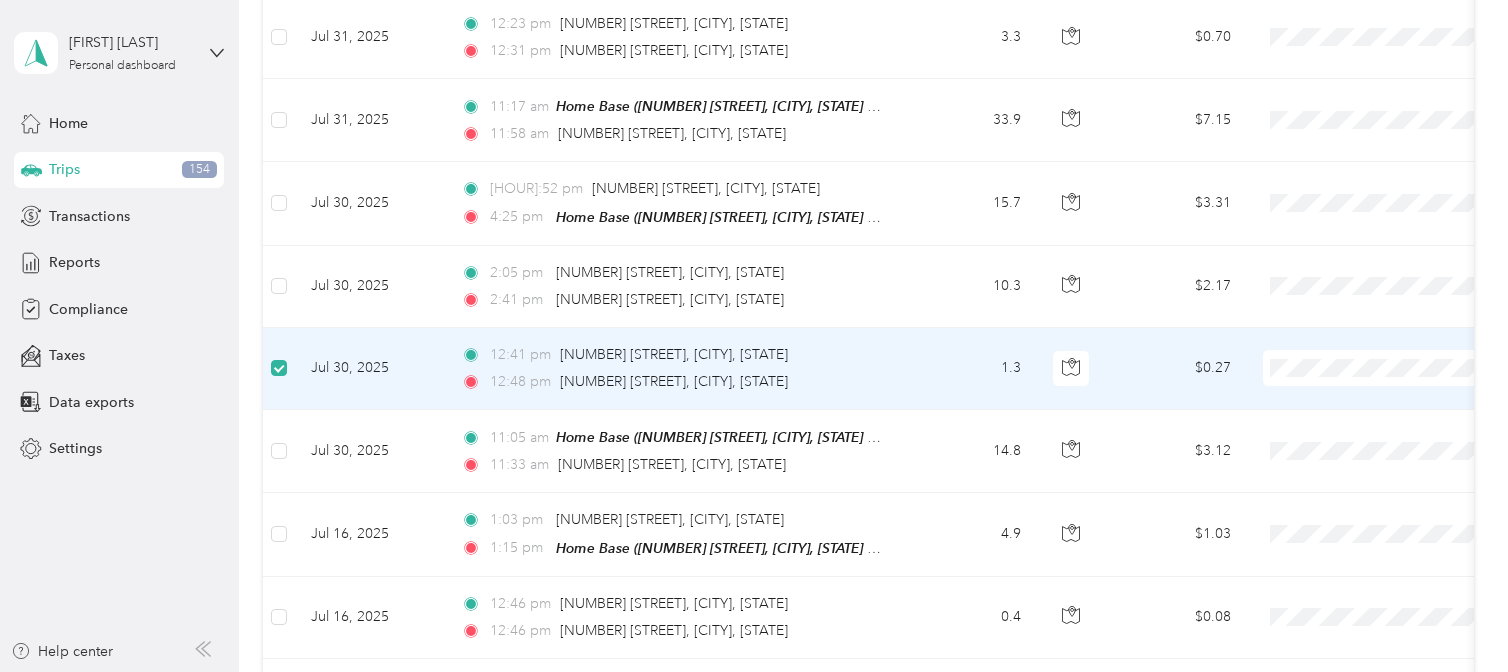 click on "Personal" at bounding box center (1402, 435) 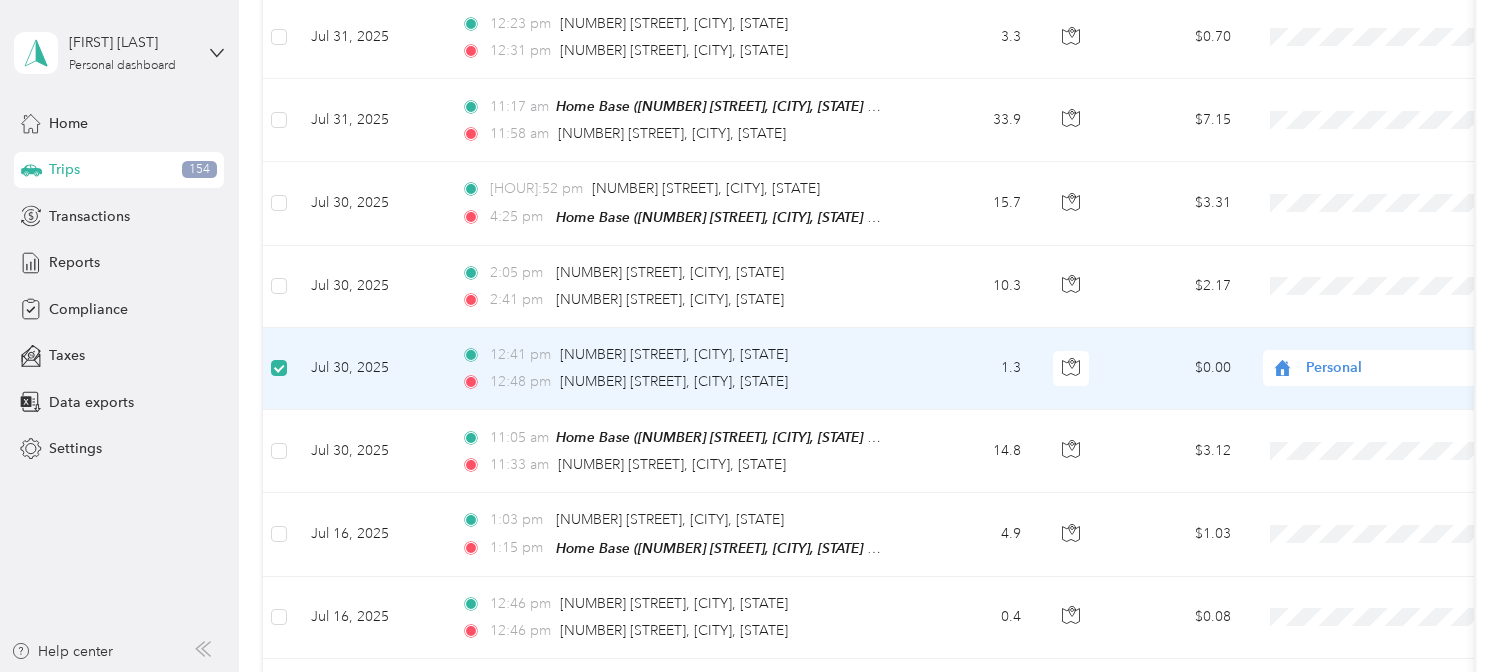 scroll, scrollTop: 1174, scrollLeft: 0, axis: vertical 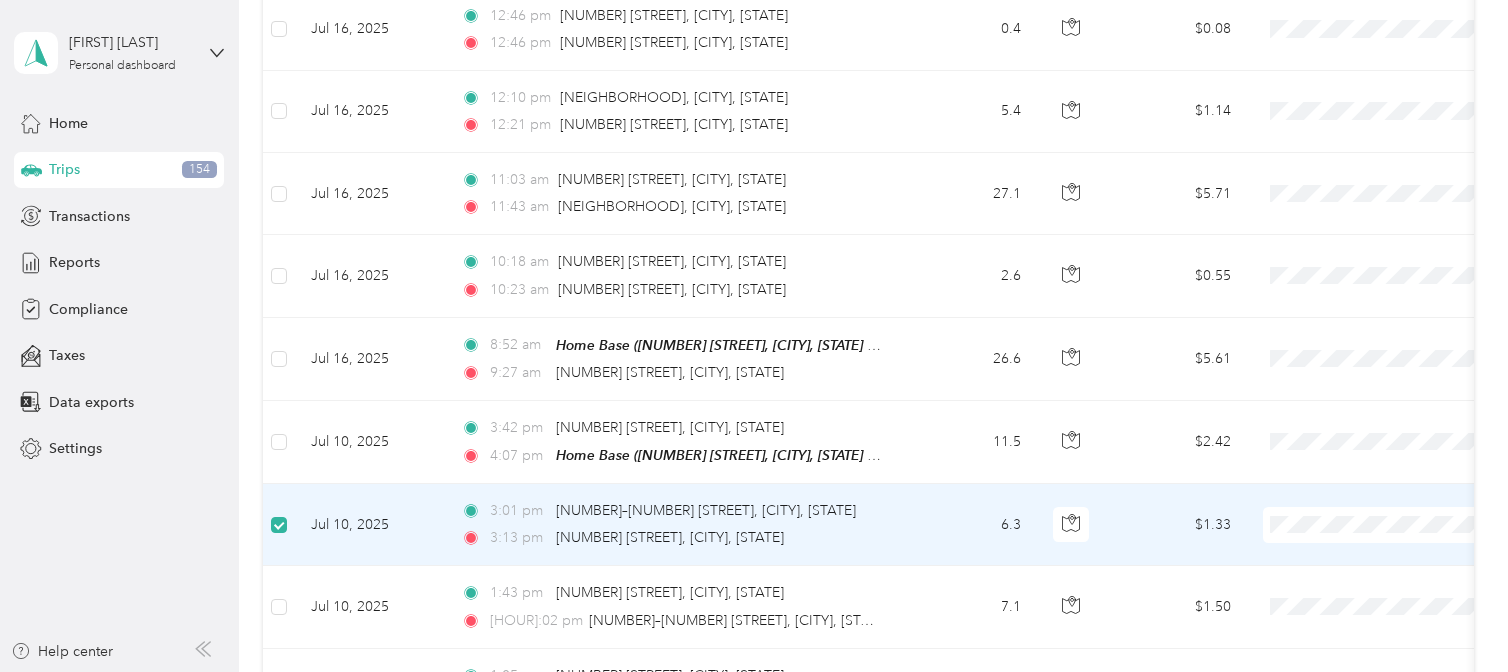 click on "Personal" at bounding box center [1384, 575] 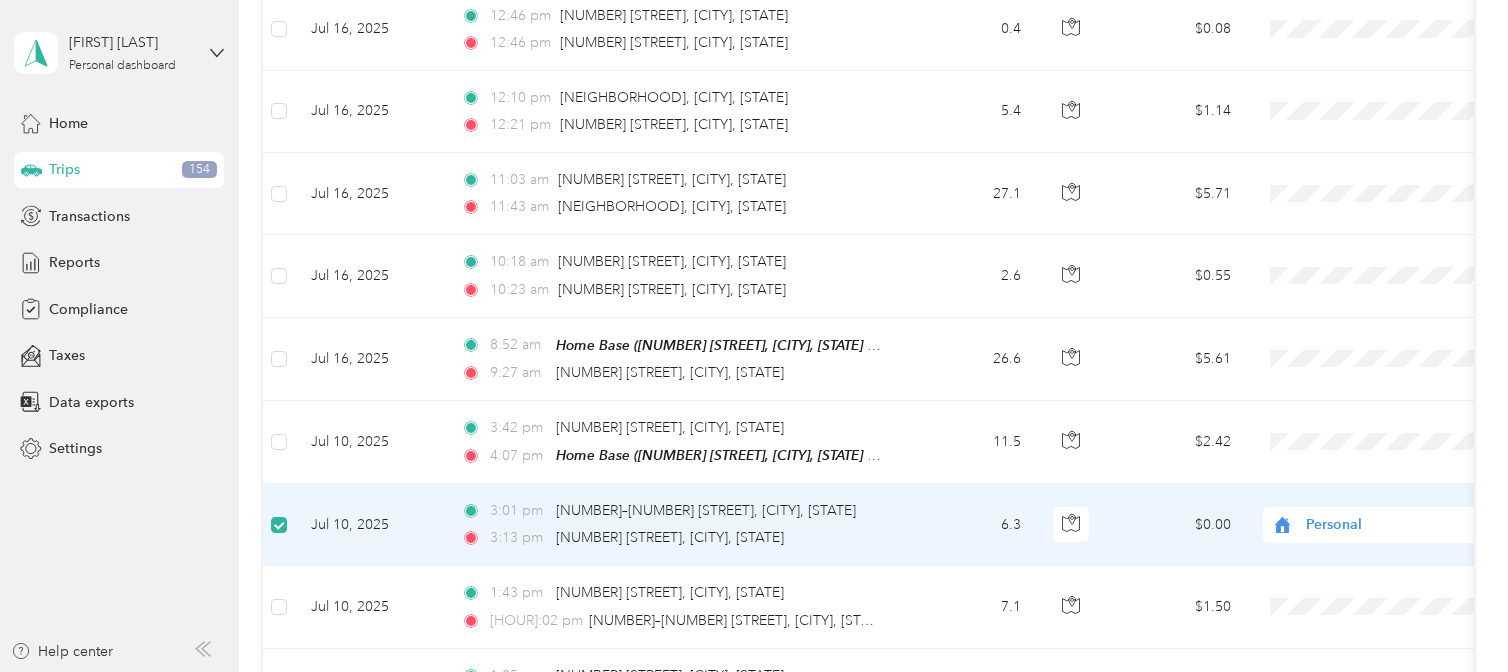 scroll, scrollTop: 1762, scrollLeft: 0, axis: vertical 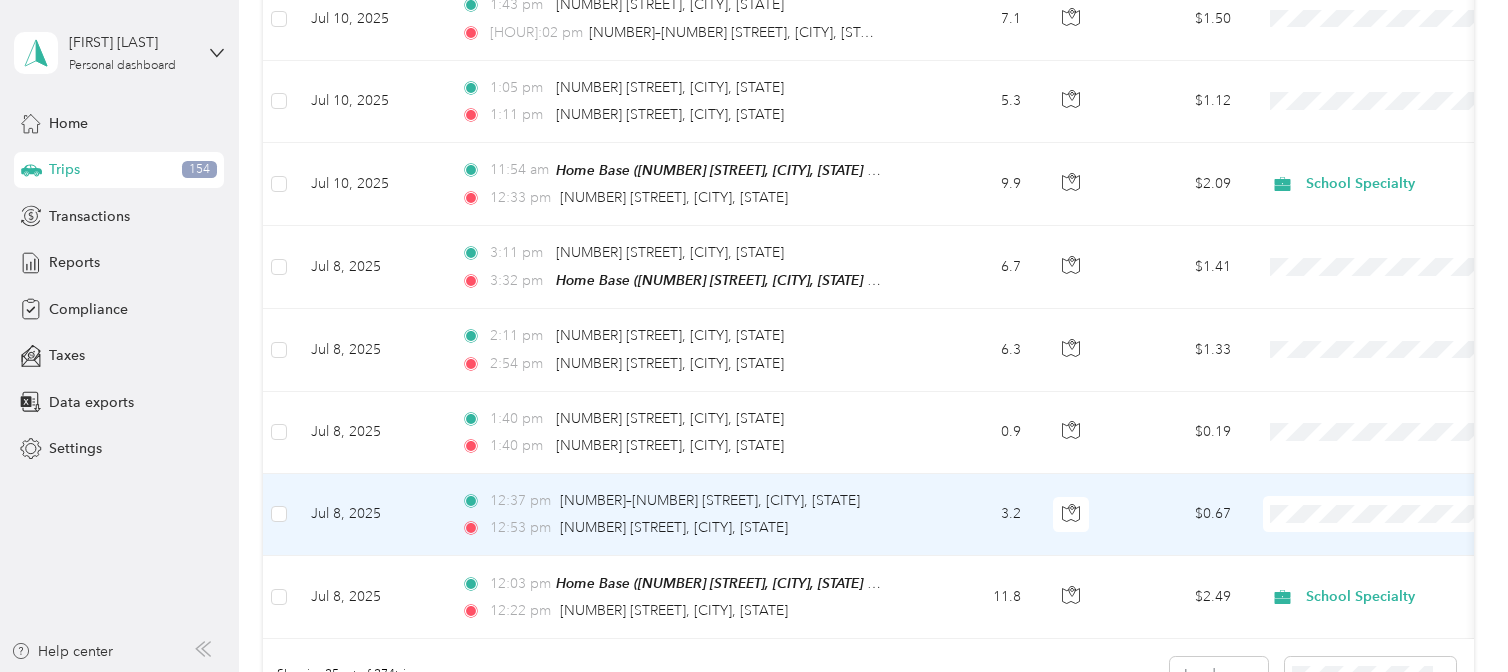 click at bounding box center (1387, 515) 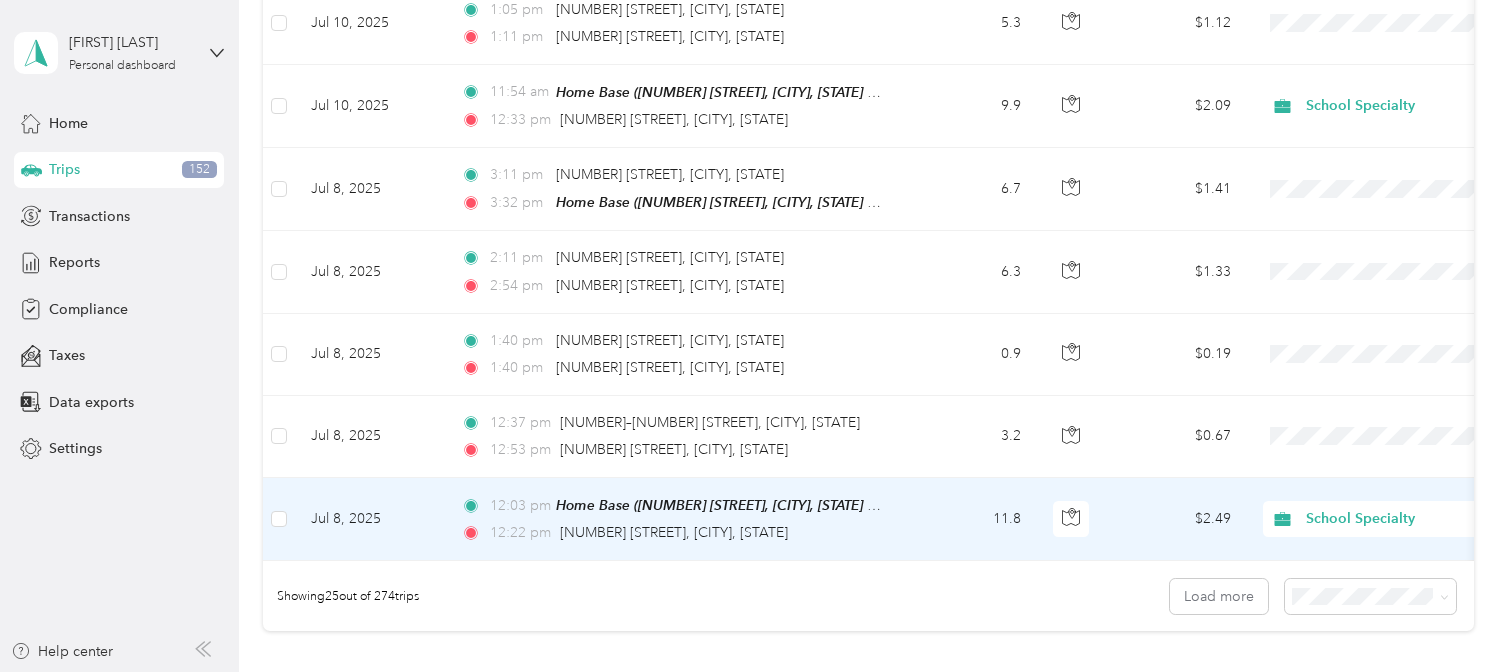 scroll, scrollTop: 1842, scrollLeft: 0, axis: vertical 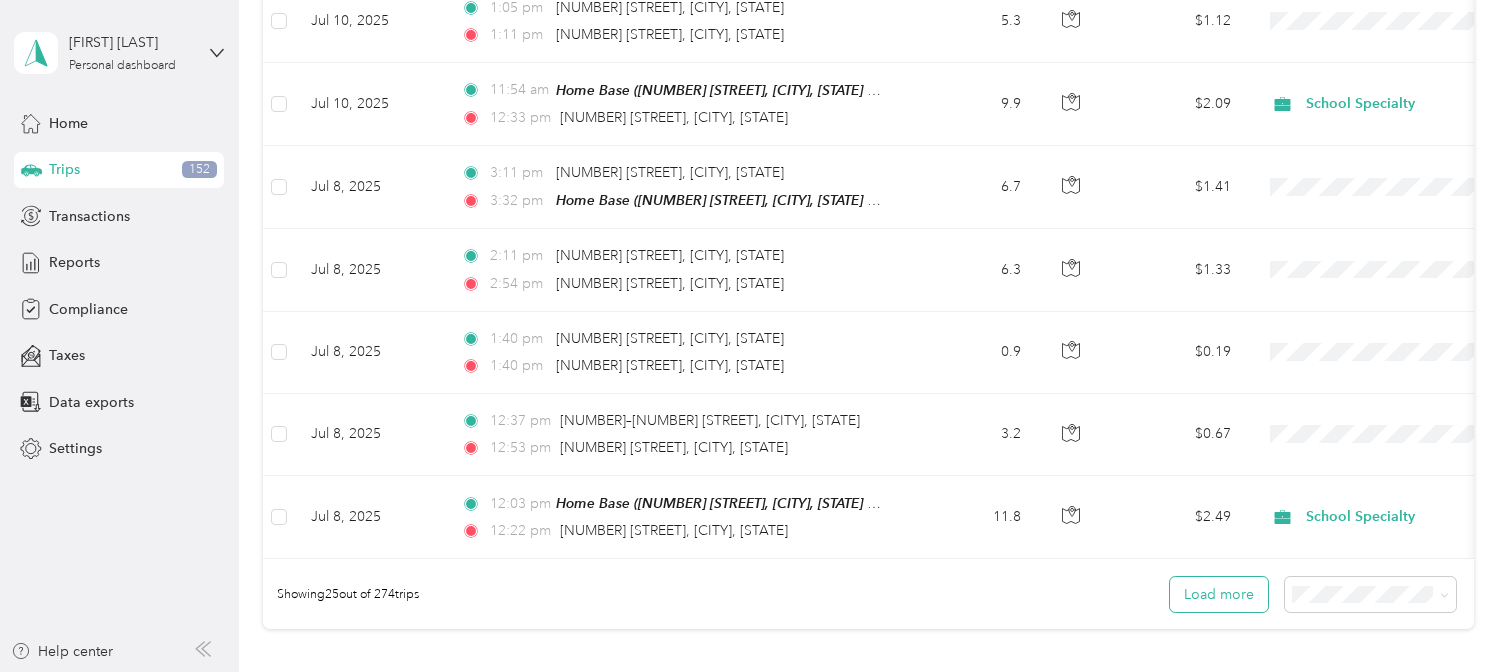 click on "Load more" at bounding box center (1219, 594) 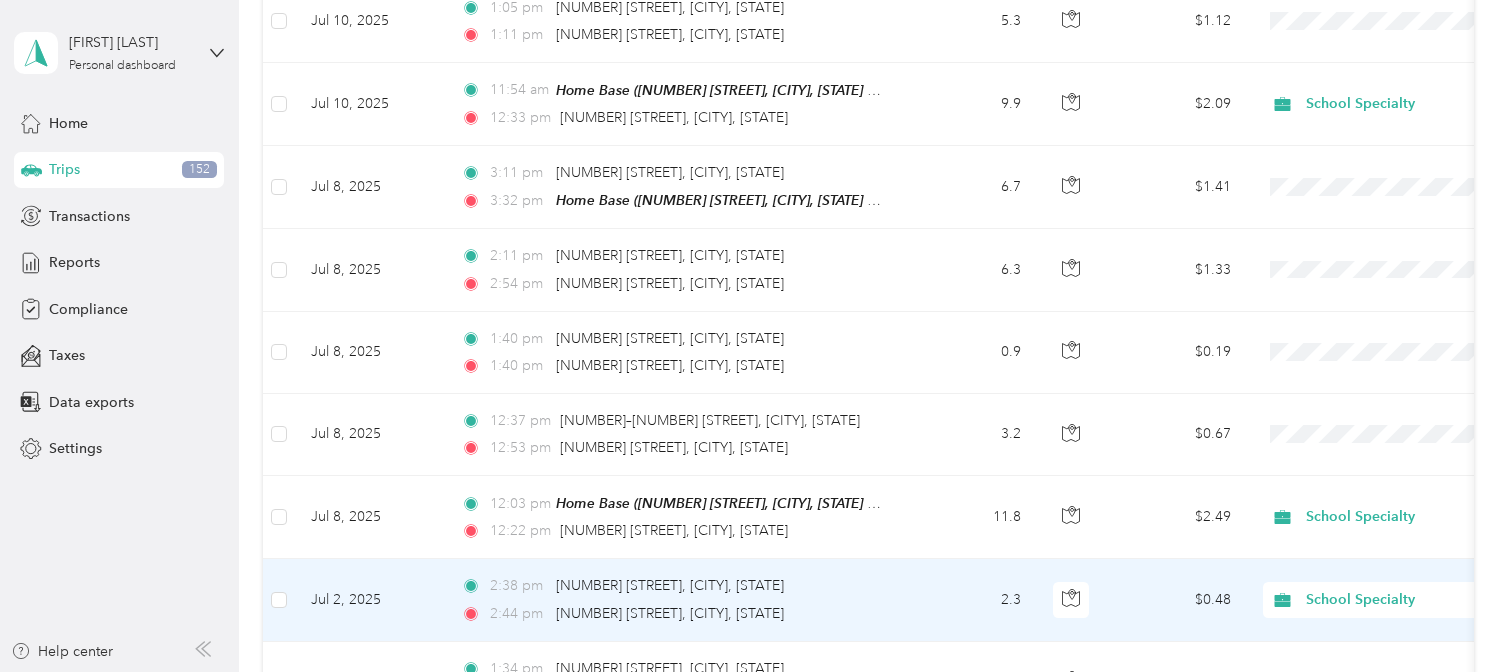 click on "$0.48" at bounding box center [1177, 600] 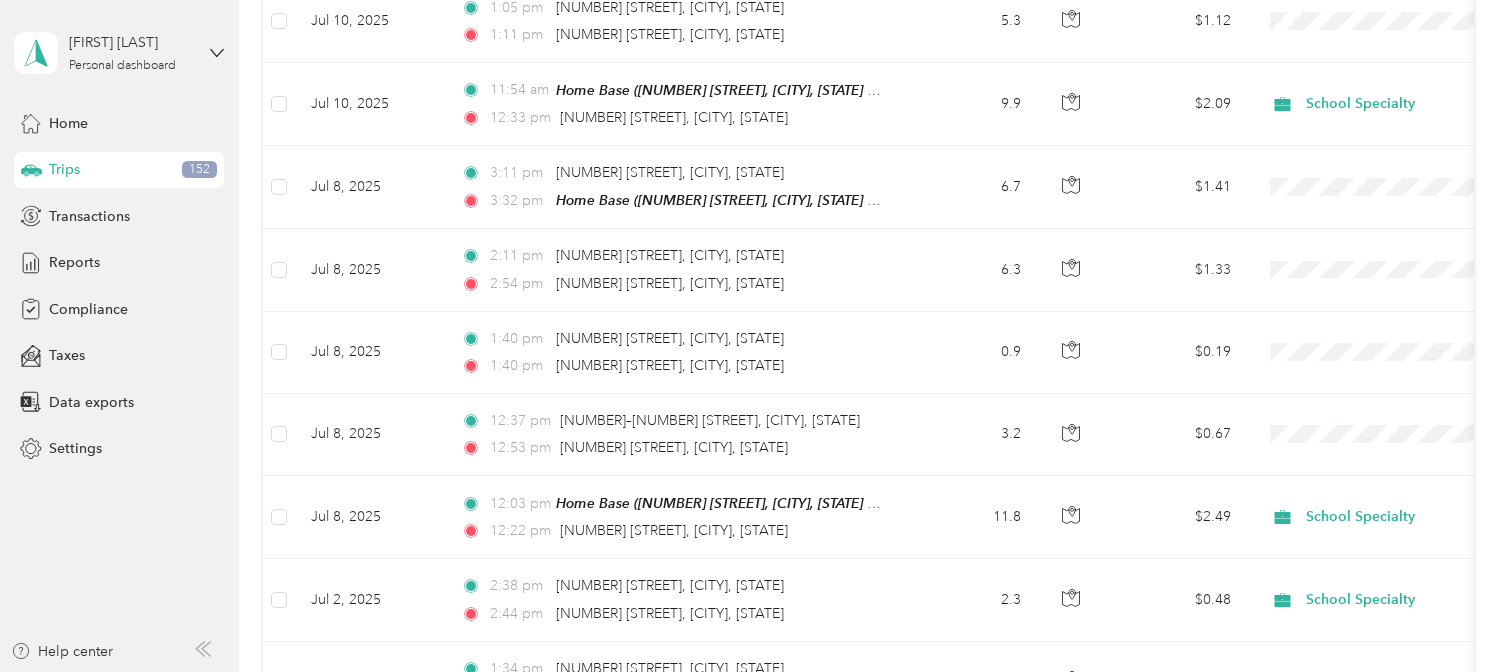 scroll, scrollTop: 1254, scrollLeft: 0, axis: vertical 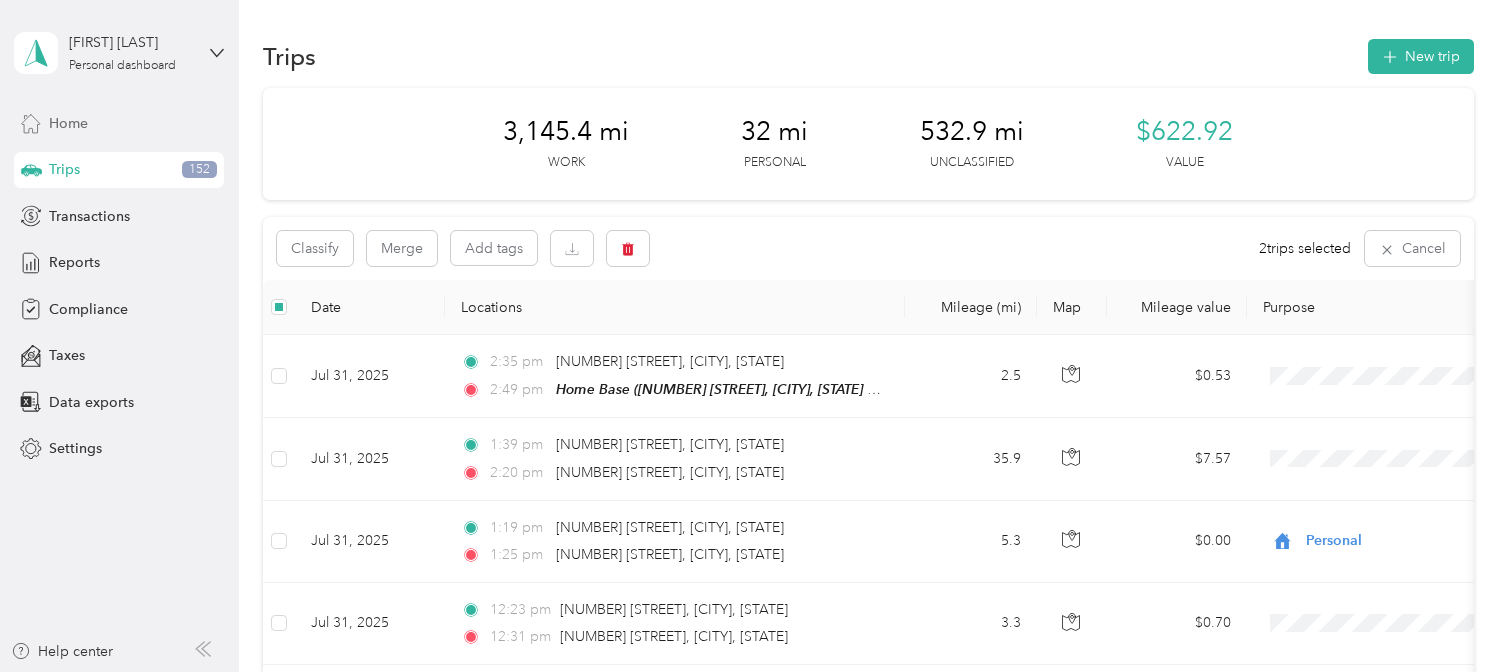click on "Home" at bounding box center [68, 123] 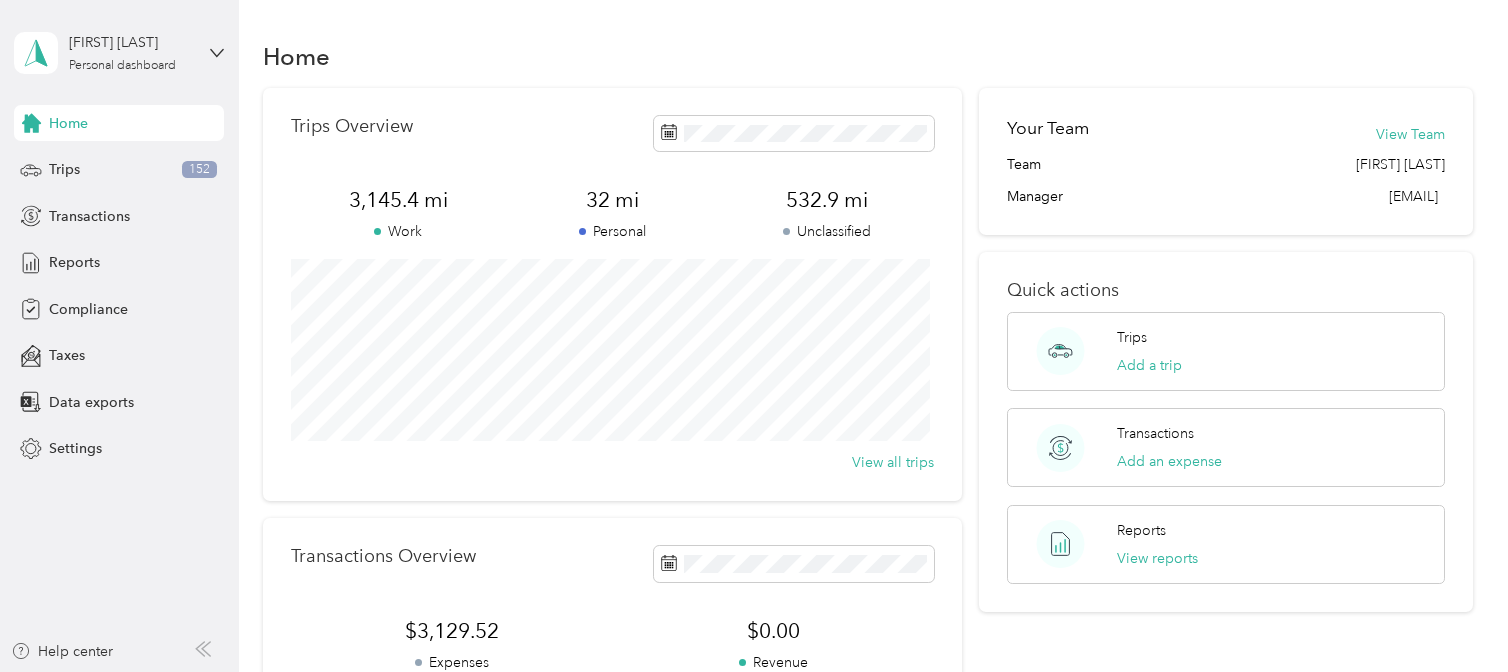 scroll, scrollTop: 424, scrollLeft: 0, axis: vertical 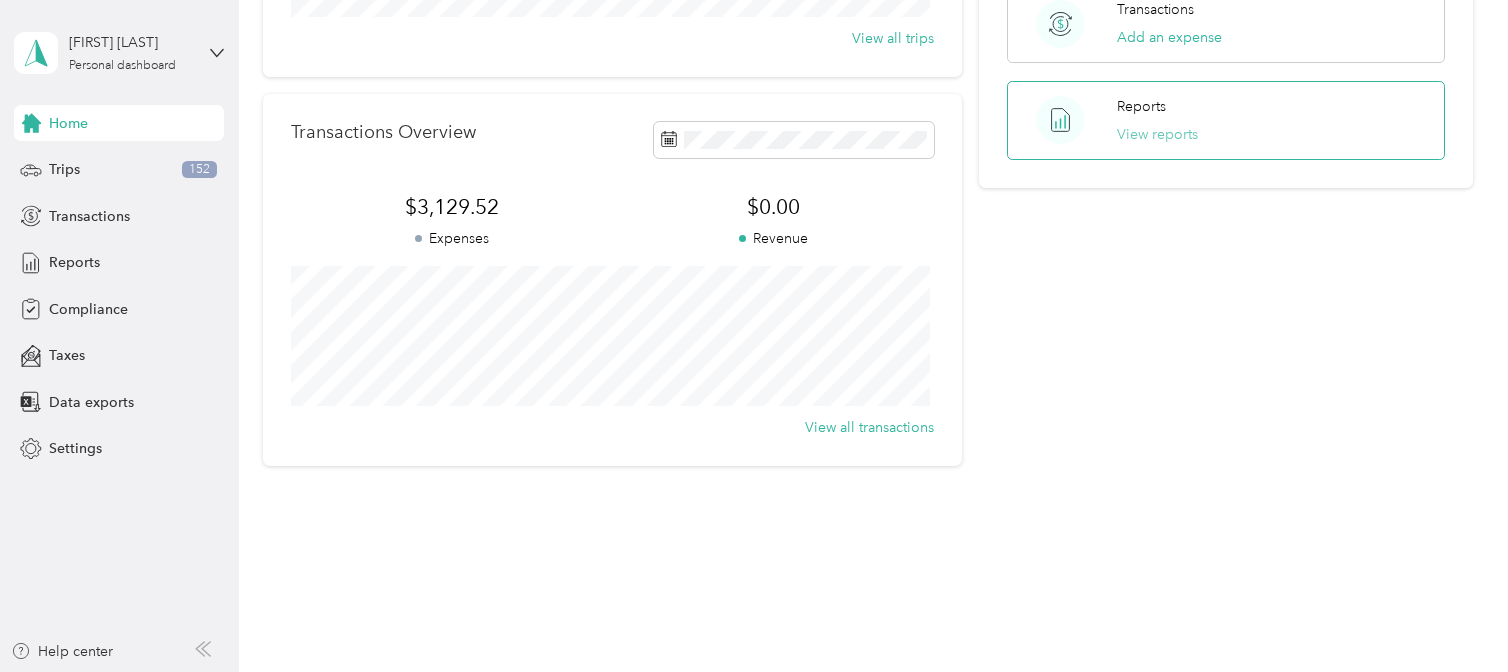 click on "View reports" at bounding box center (1157, 134) 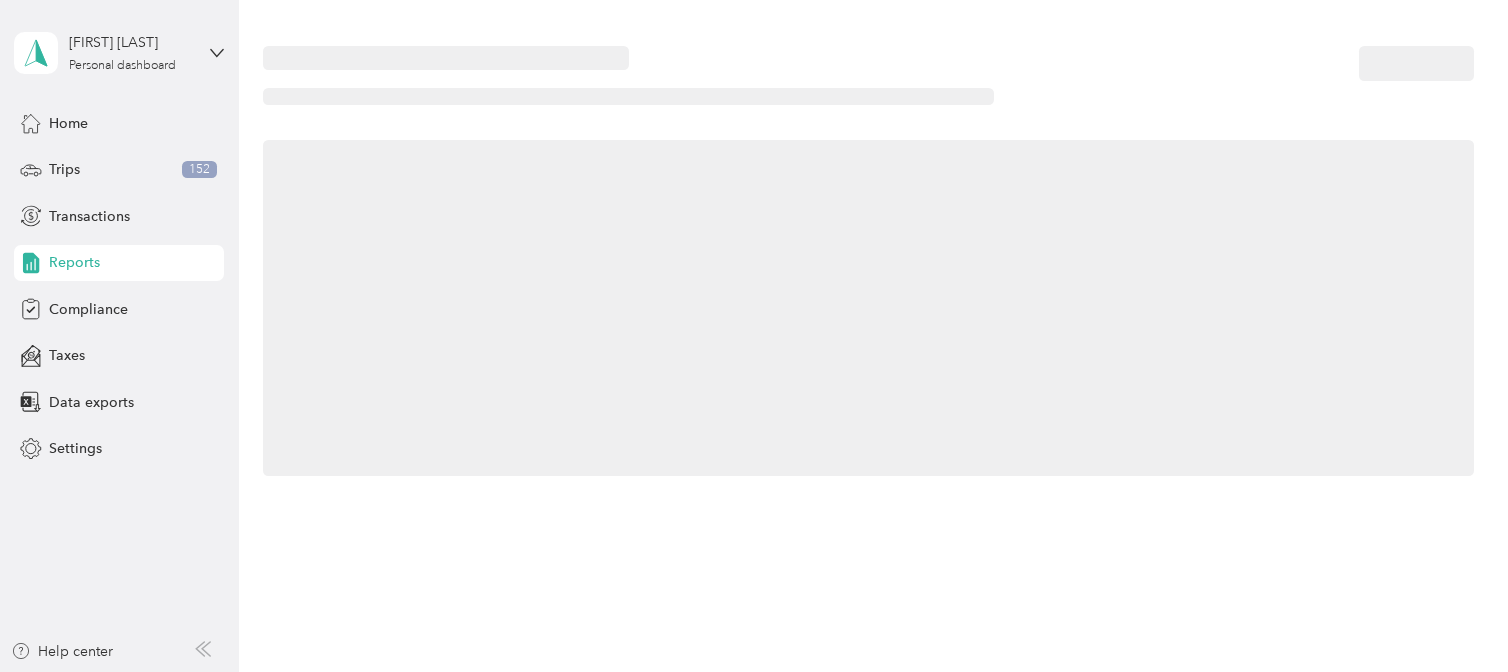 scroll, scrollTop: 0, scrollLeft: 0, axis: both 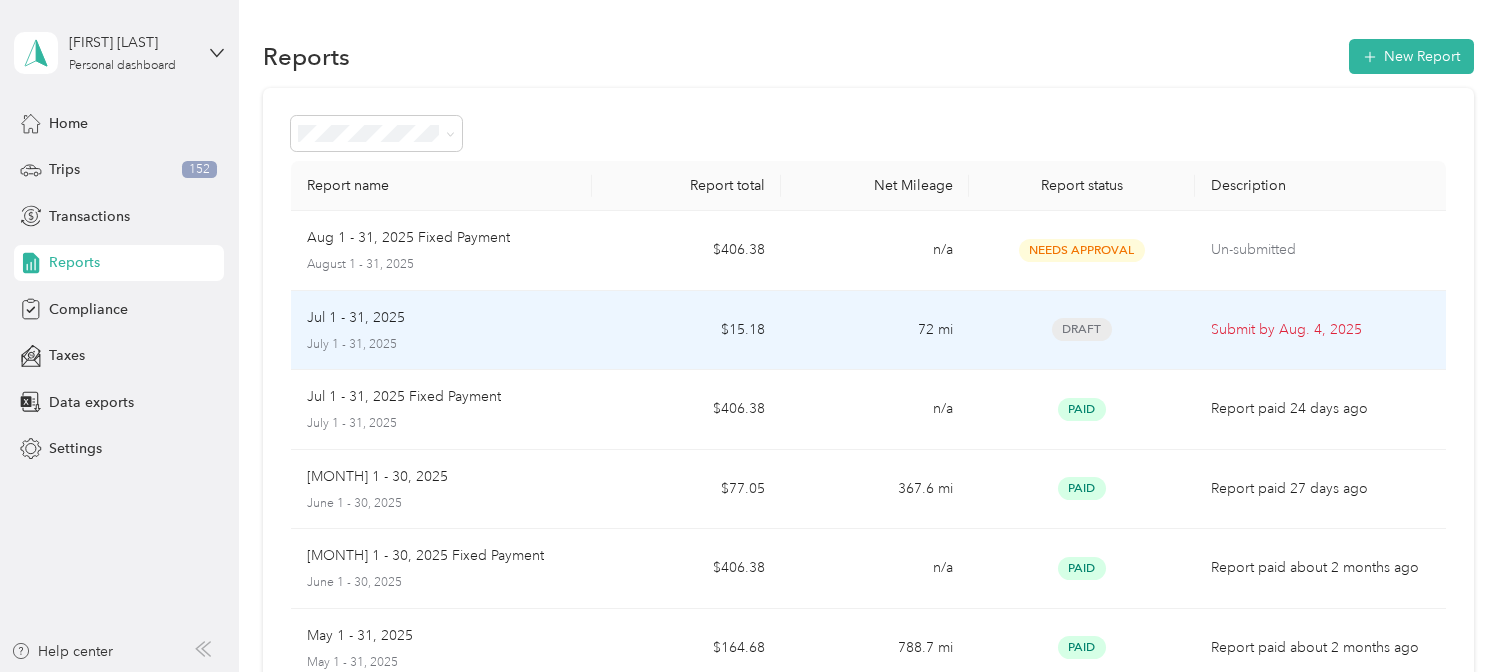 click on "Submit by [MONTH]. 4, 2025" at bounding box center [1320, 330] 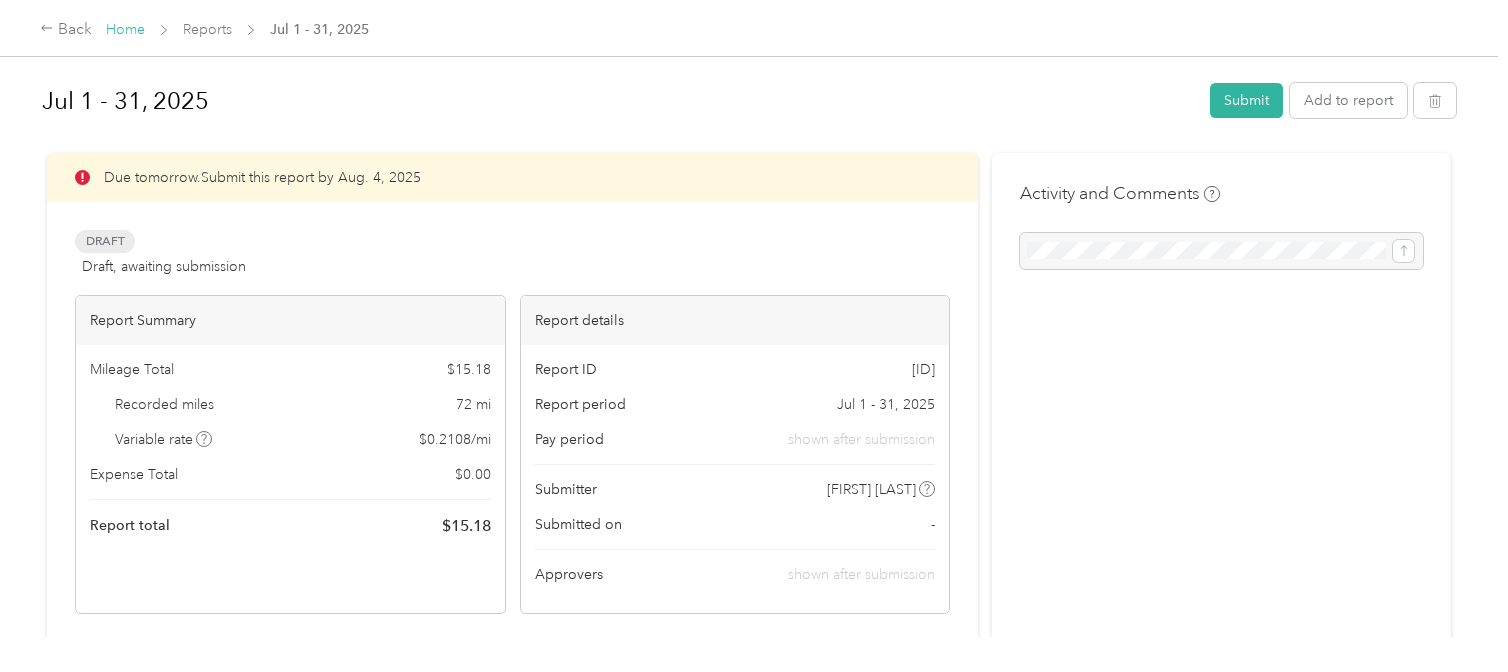 click on "Home" at bounding box center (125, 29) 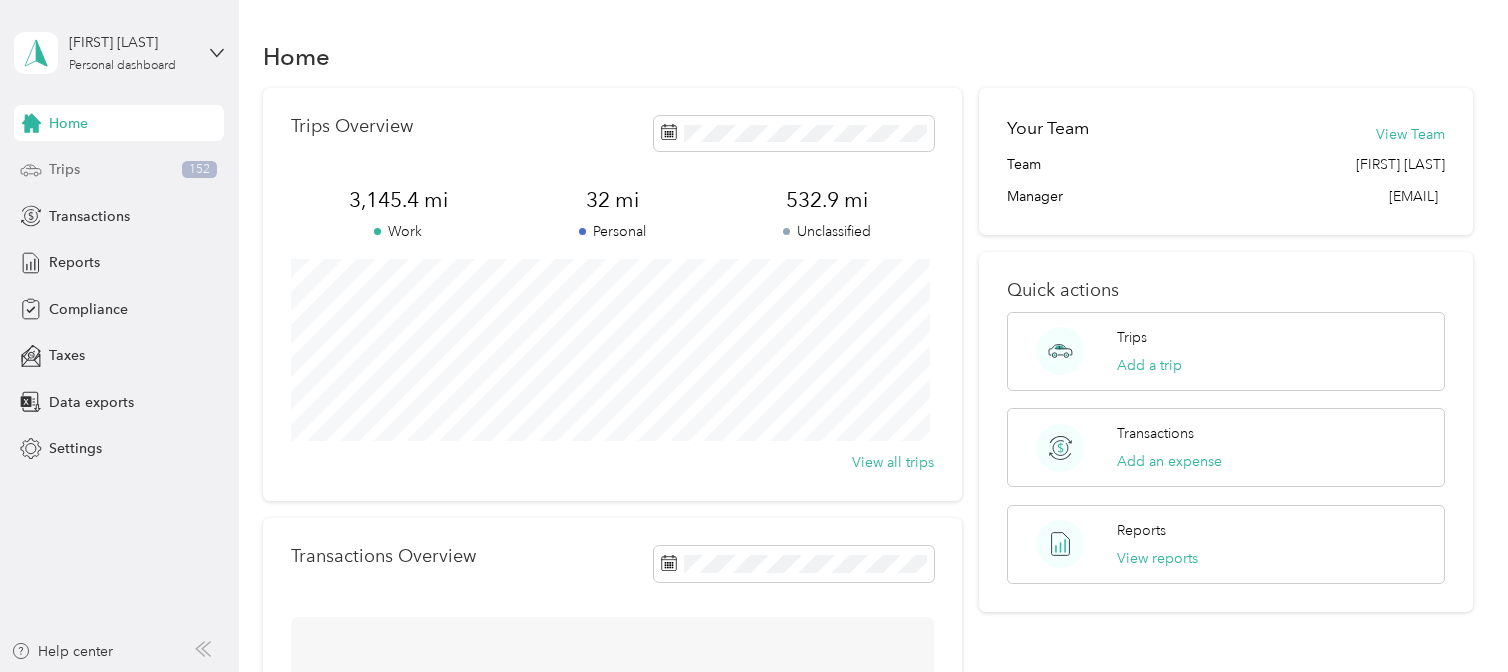click on "Trips" at bounding box center (64, 169) 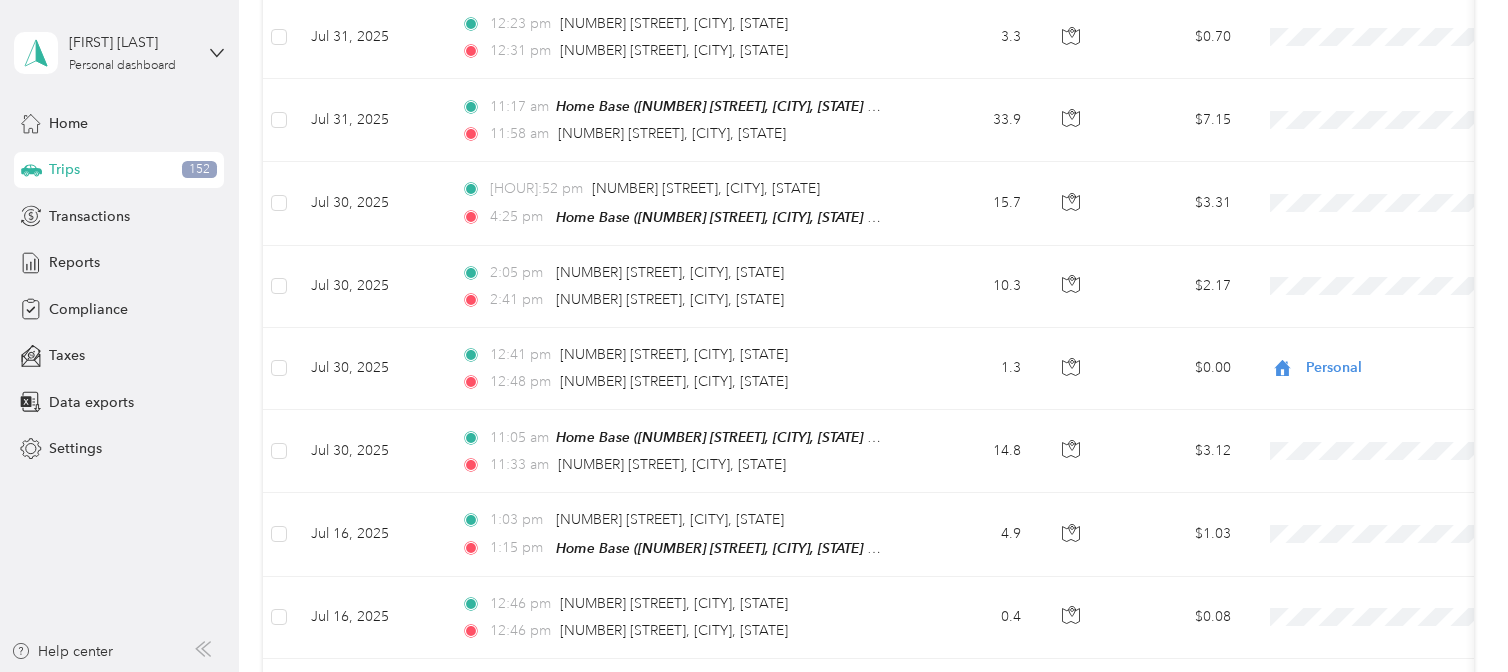 scroll, scrollTop: 1176, scrollLeft: 0, axis: vertical 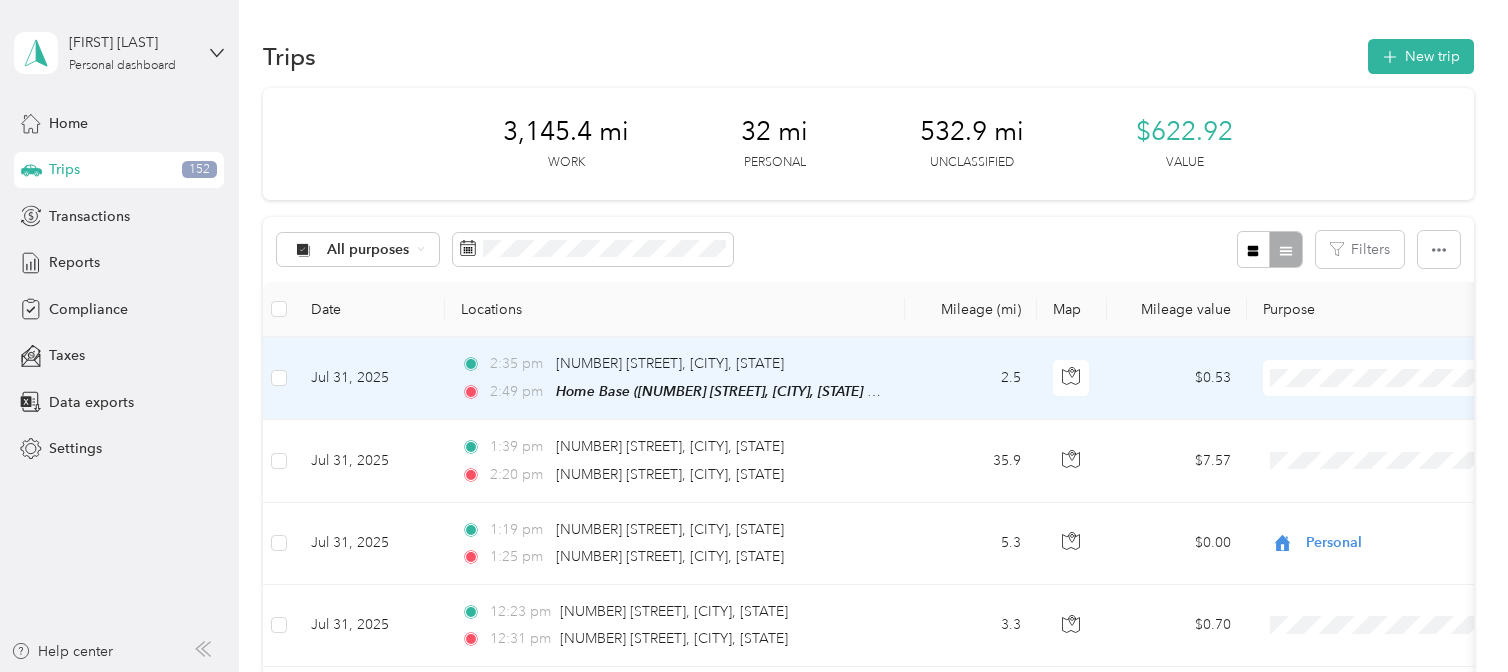 click on "School Specialty" at bounding box center [1384, 403] 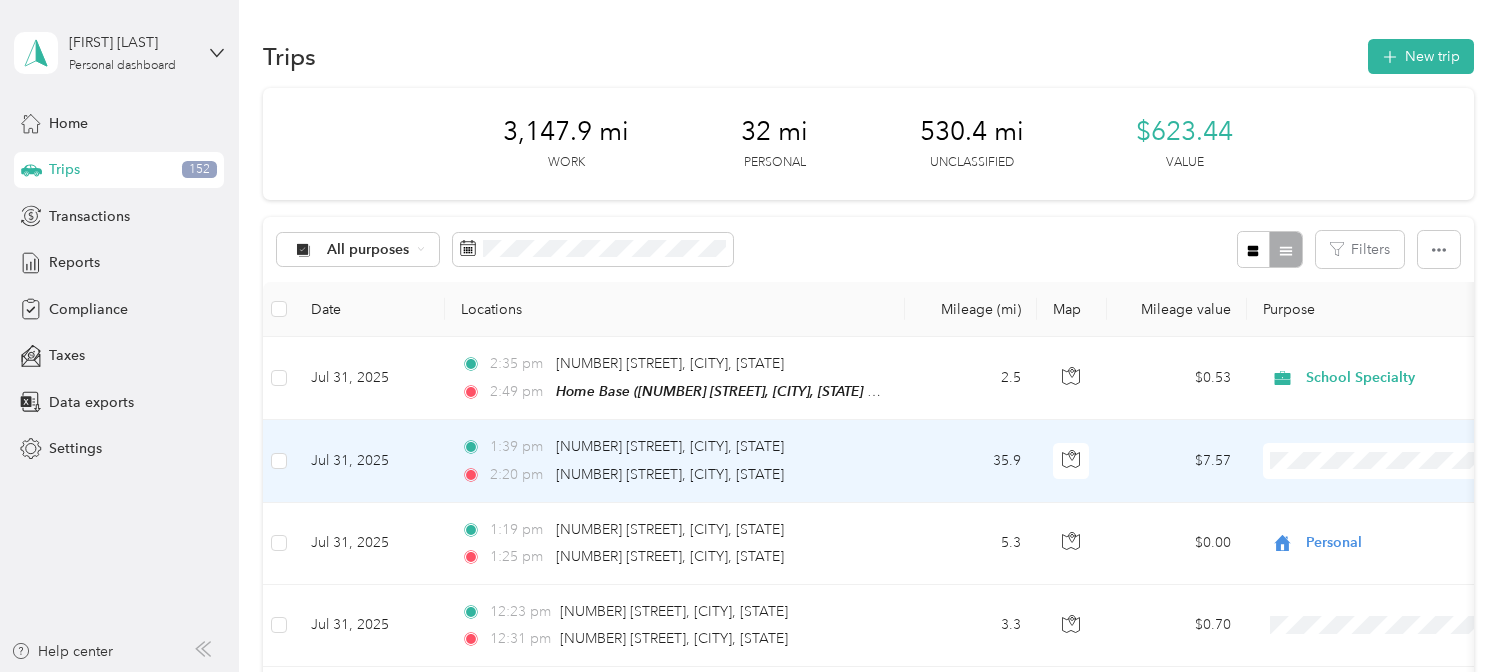 click on "School Specialty" at bounding box center [1384, 485] 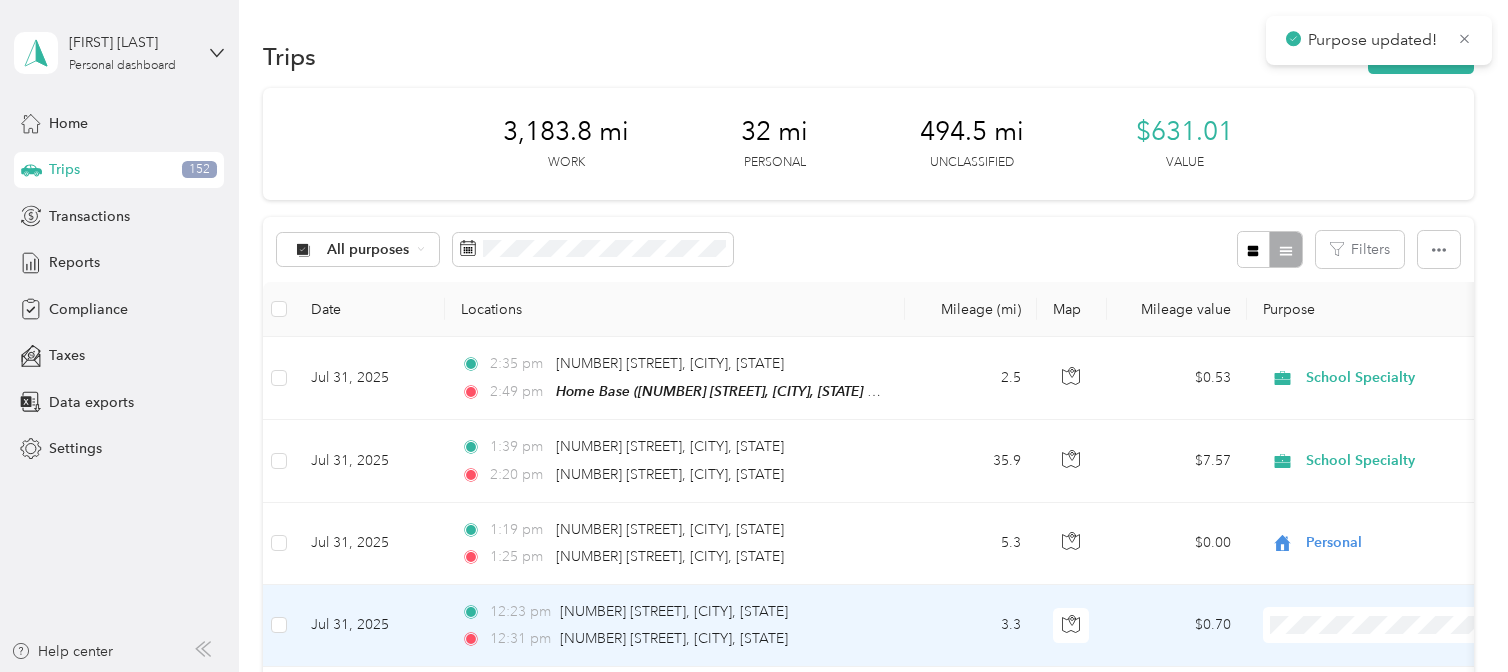 click on "School Specialty" at bounding box center [1402, 550] 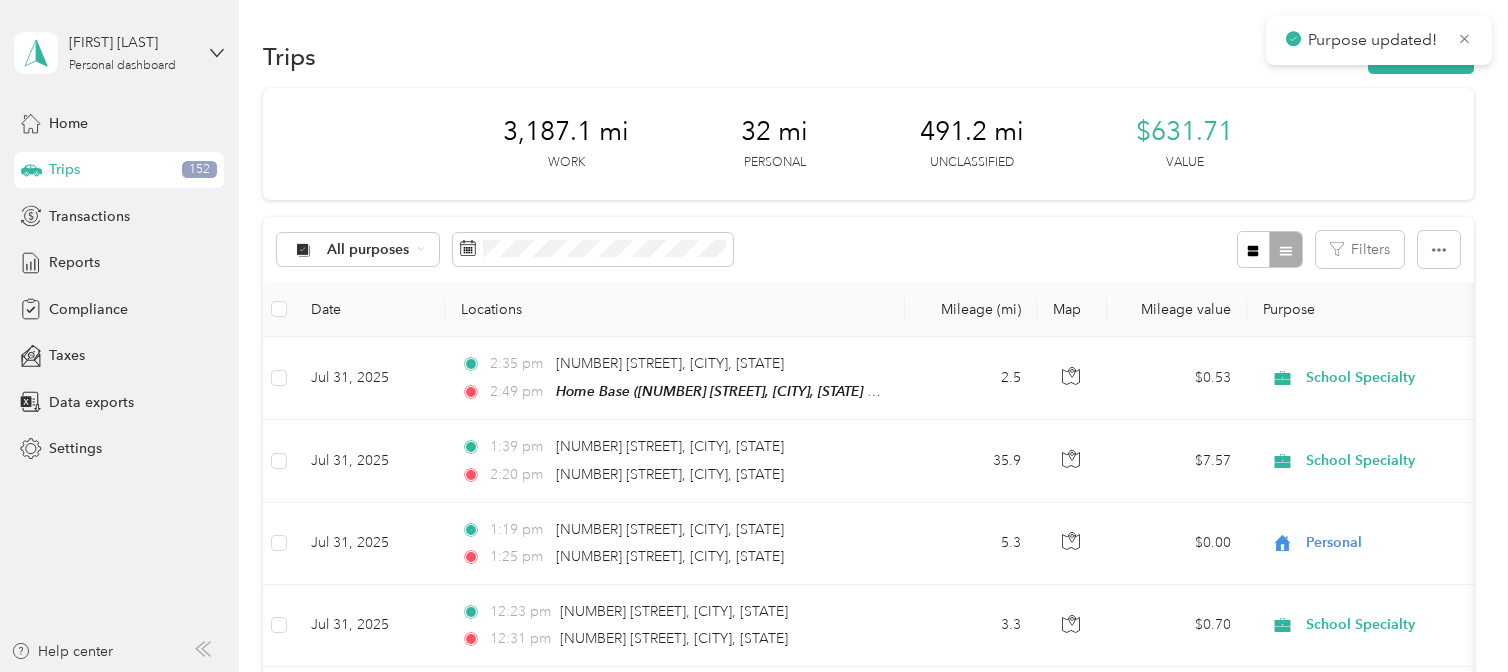 scroll, scrollTop: 588, scrollLeft: 0, axis: vertical 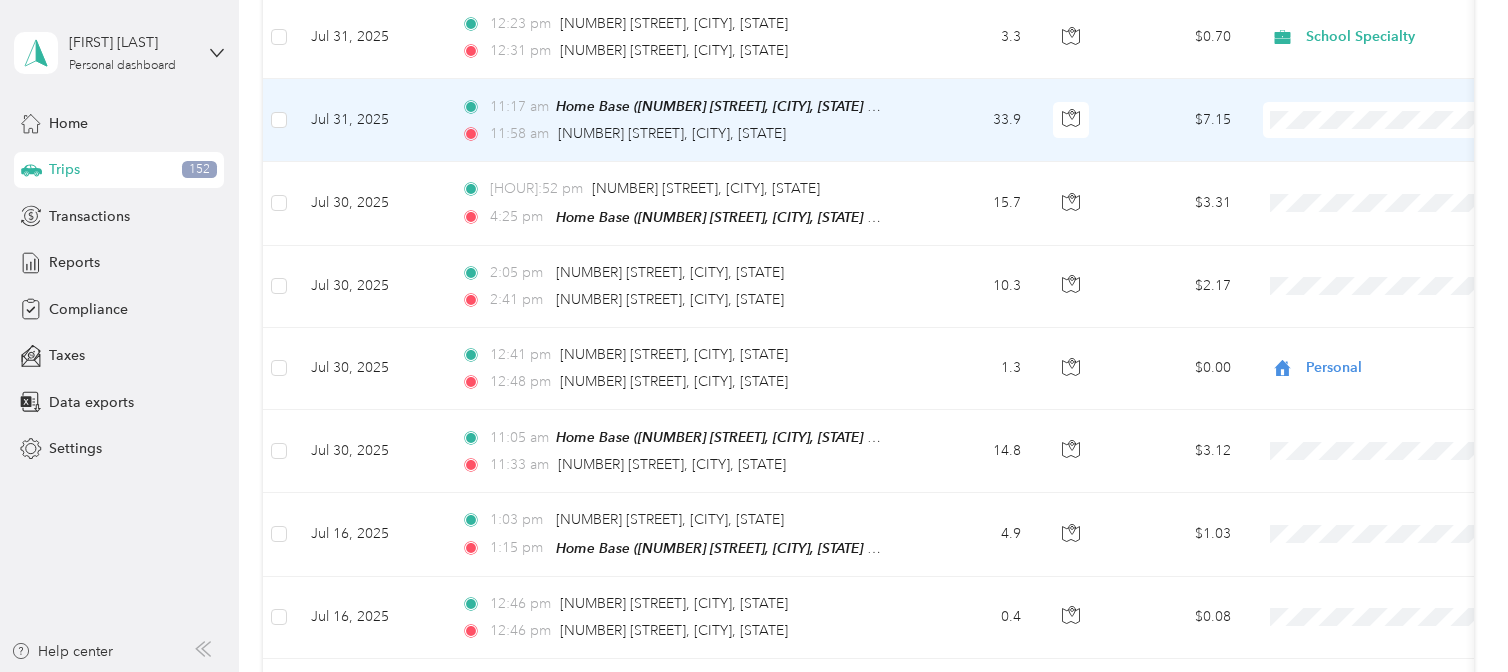 click on "School Specialty" at bounding box center (1402, 145) 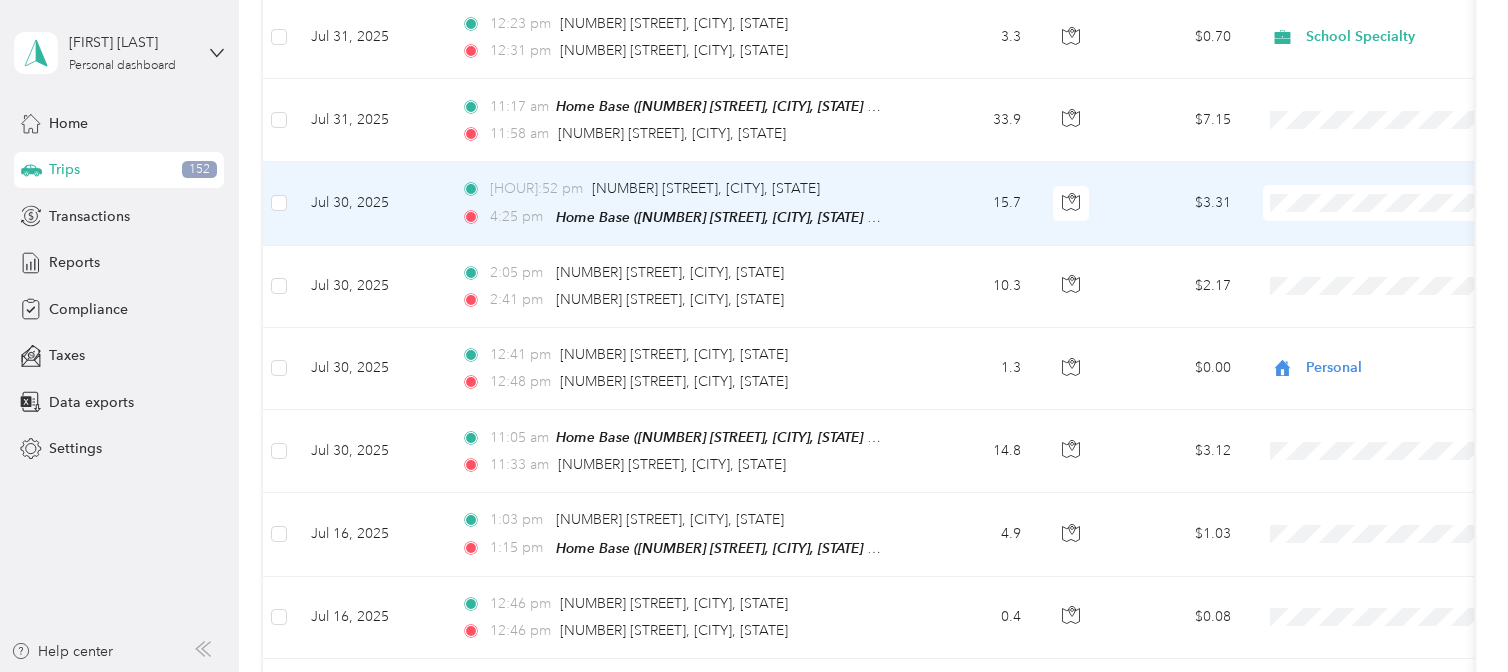 click on "School Specialty" at bounding box center (1384, 225) 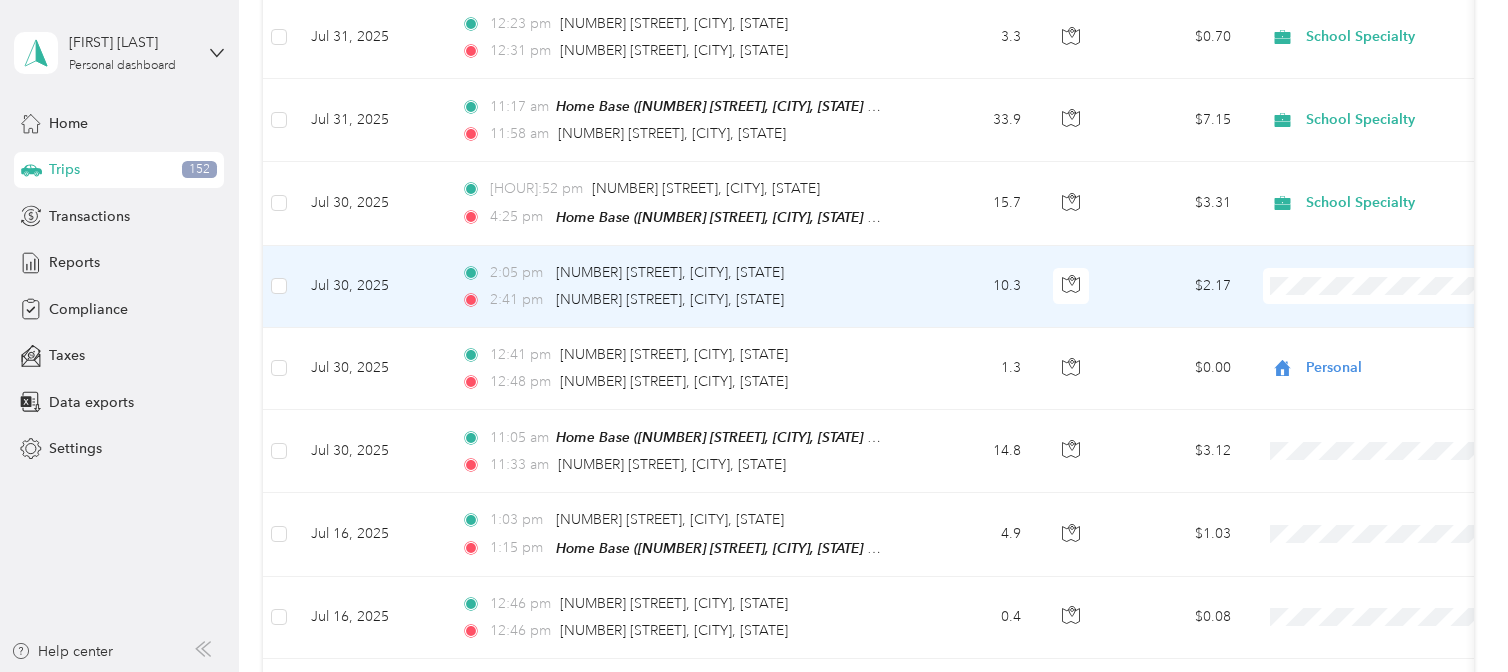 click on "School Specialty" at bounding box center [1402, 318] 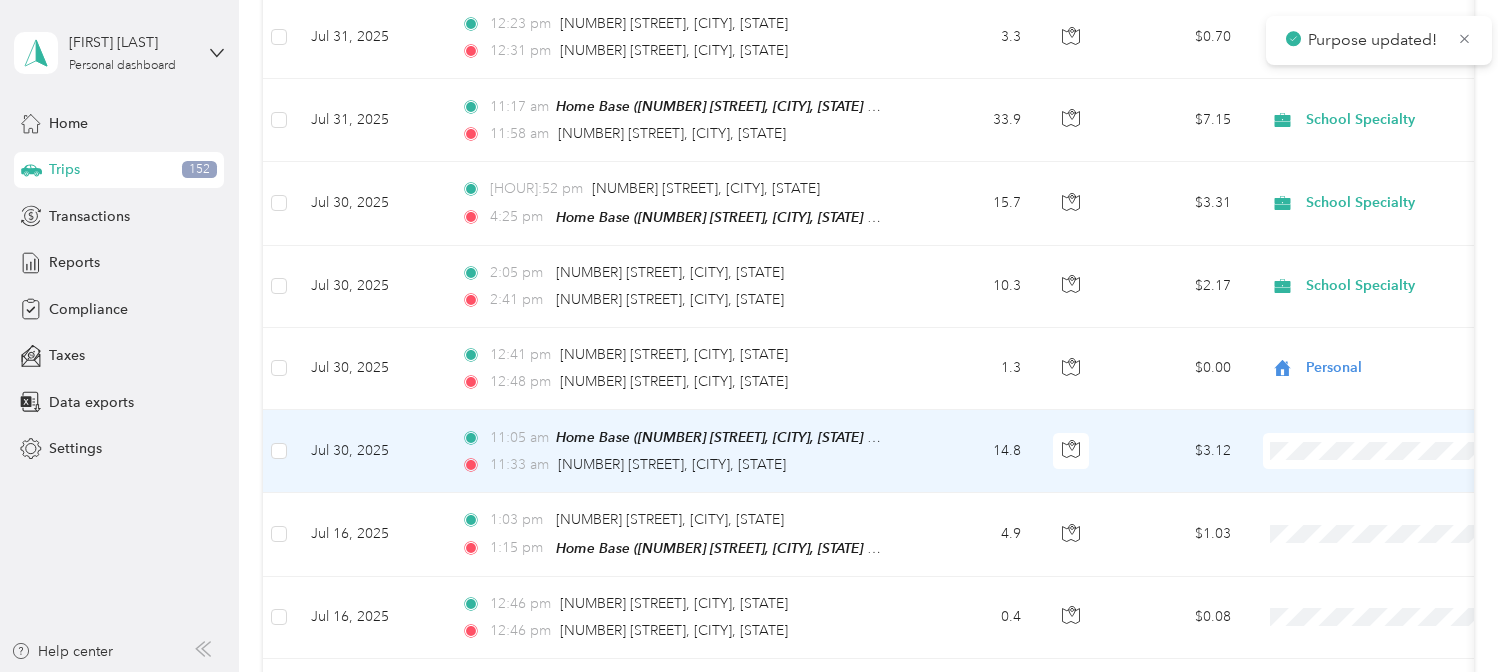 click on "School Specialty" at bounding box center [1384, 477] 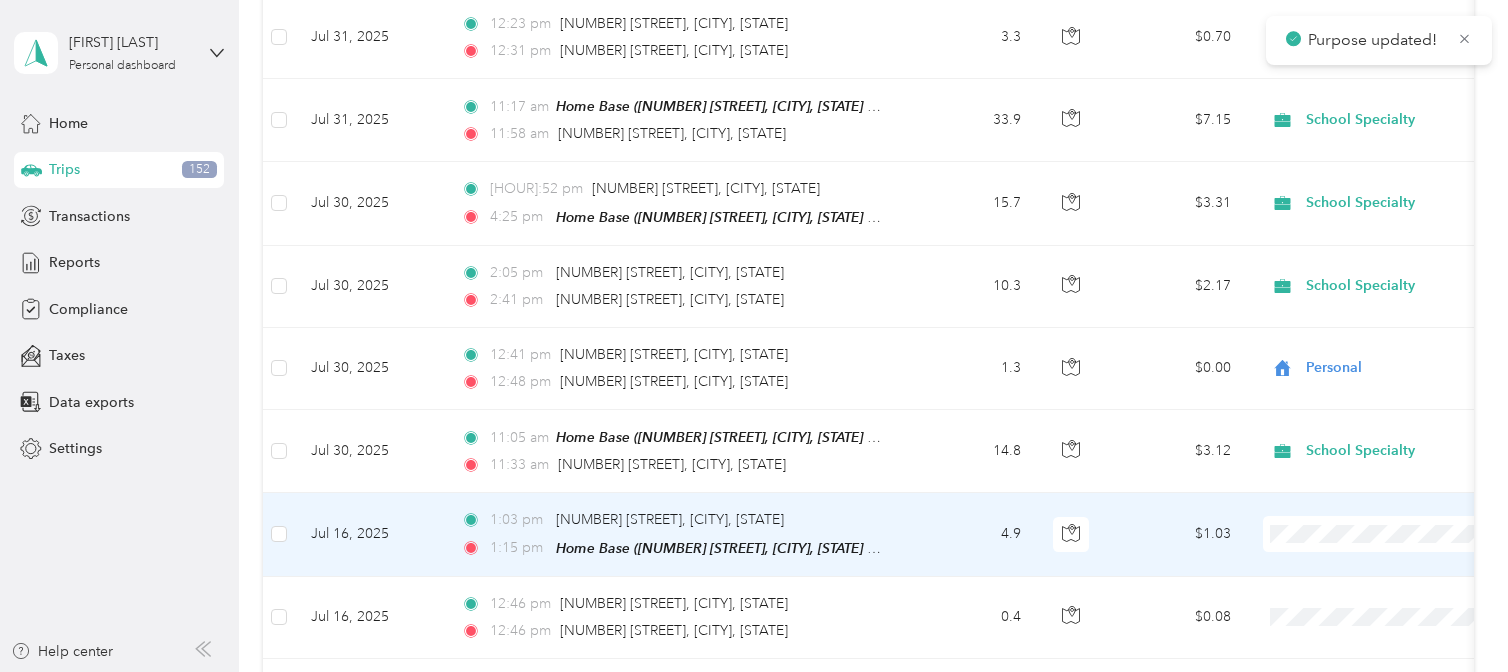 click on "School Specialty" at bounding box center (1402, 564) 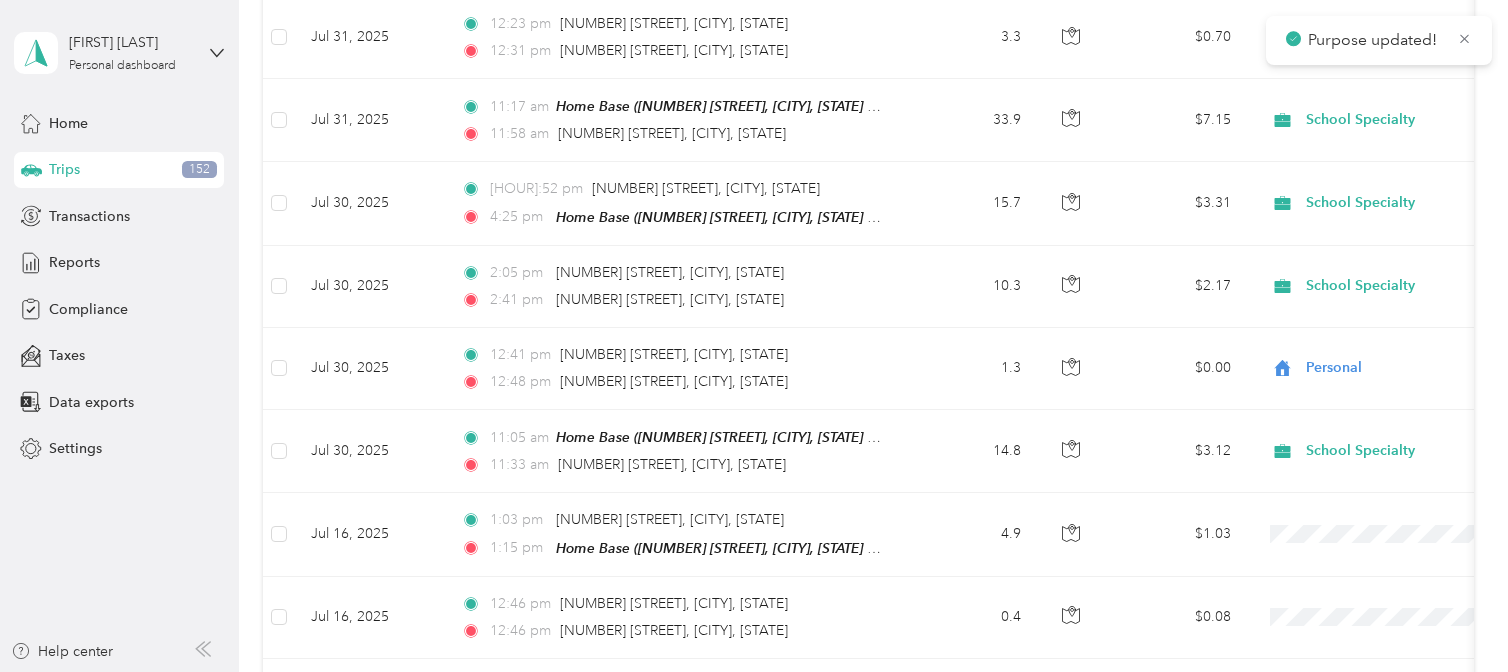 scroll, scrollTop: 1176, scrollLeft: 0, axis: vertical 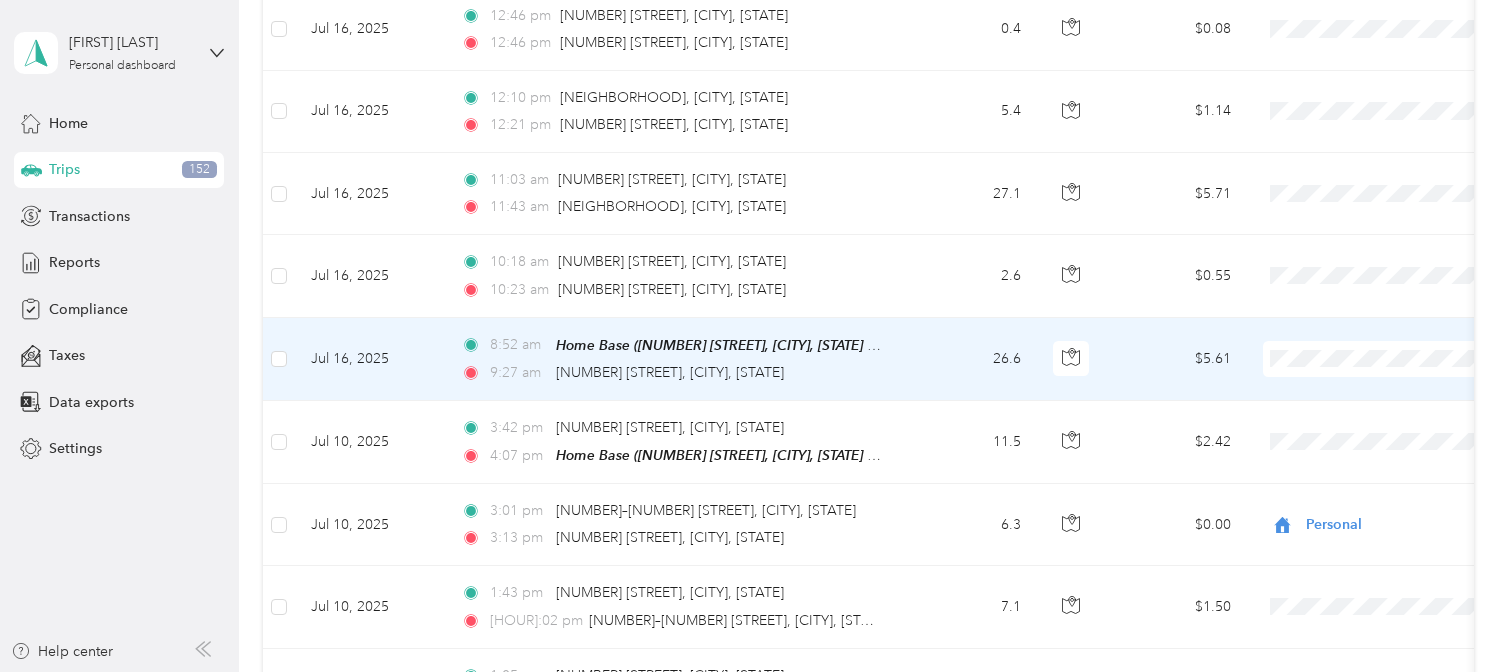 click on "School Specialty" at bounding box center [1402, 377] 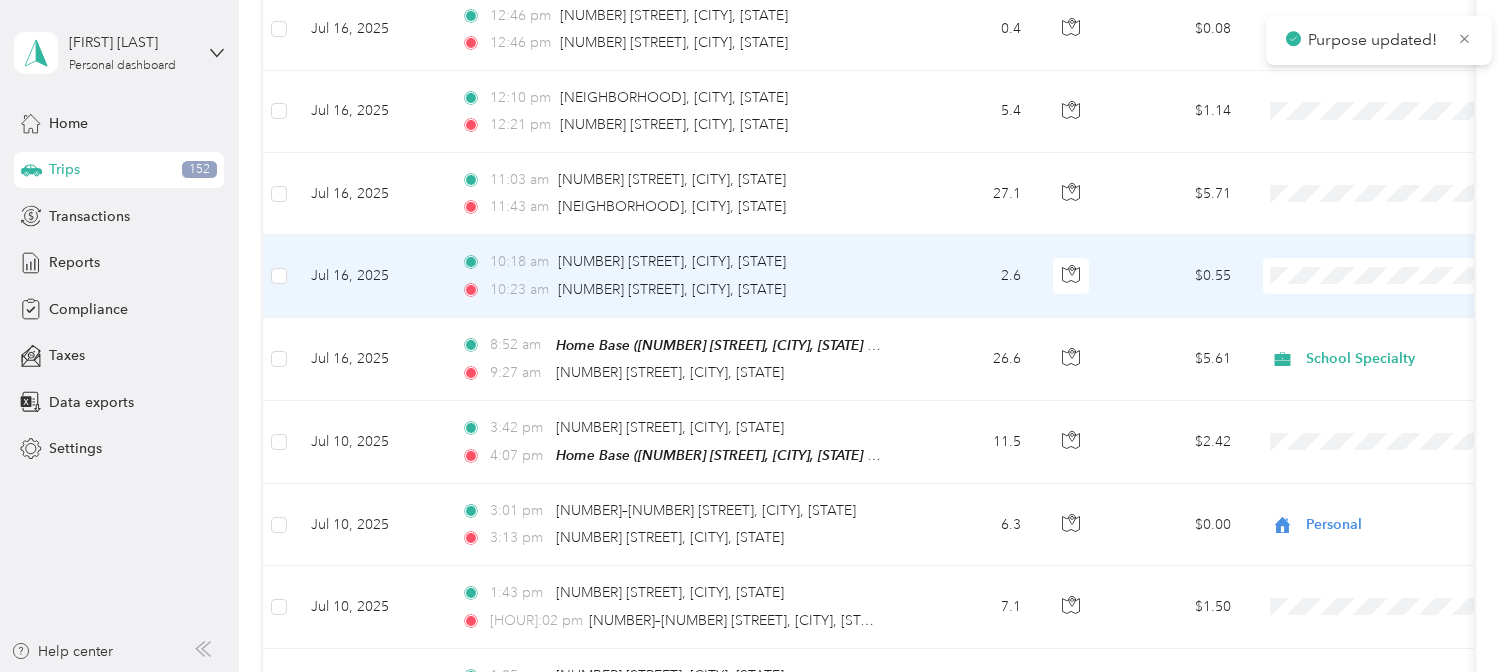 click on "School Specialty" at bounding box center (1402, 294) 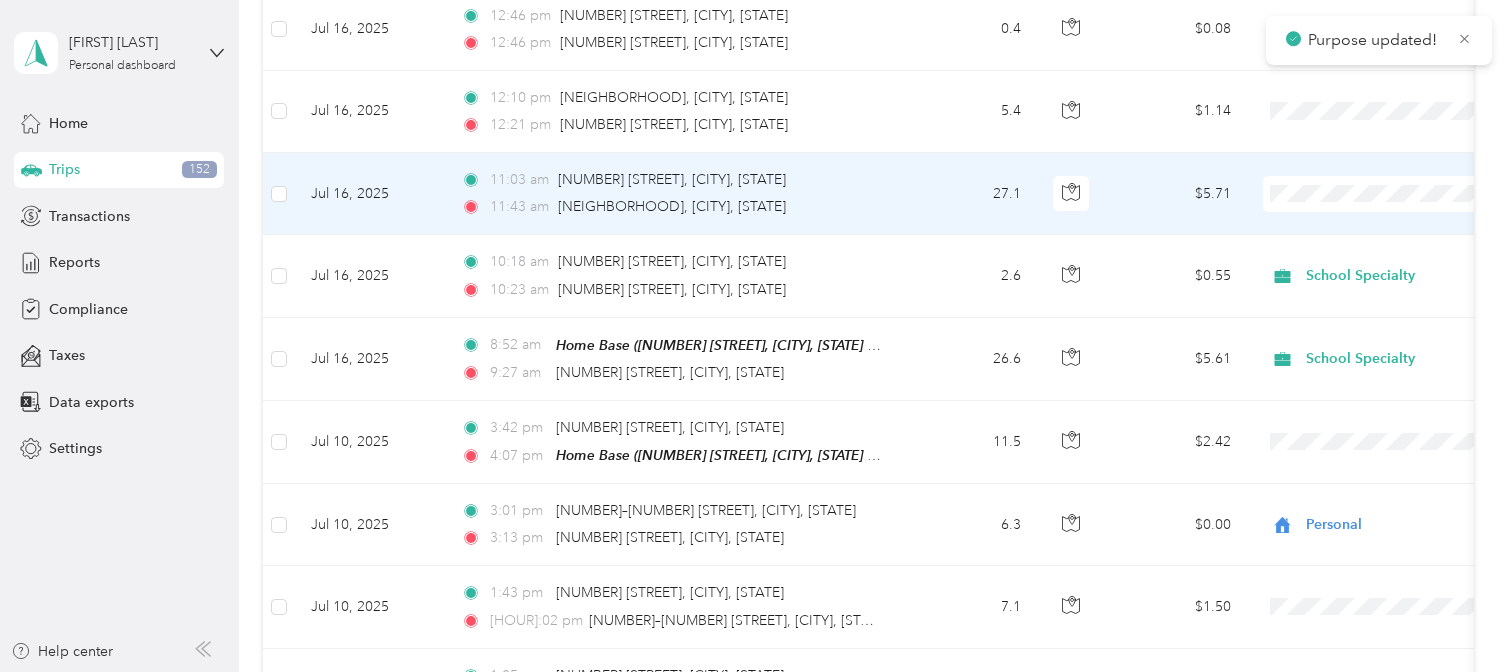 click on "School Specialty" at bounding box center (1402, 217) 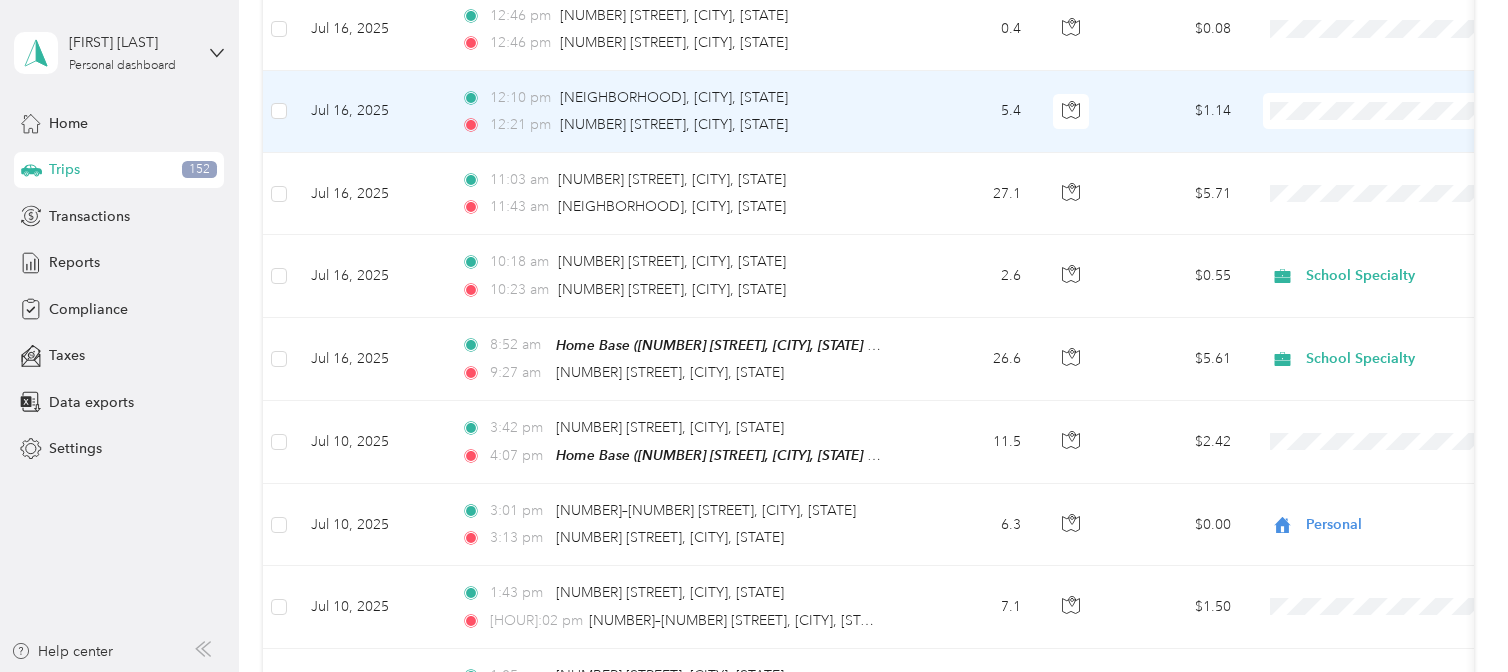 click on "School Specialty" at bounding box center (1384, 141) 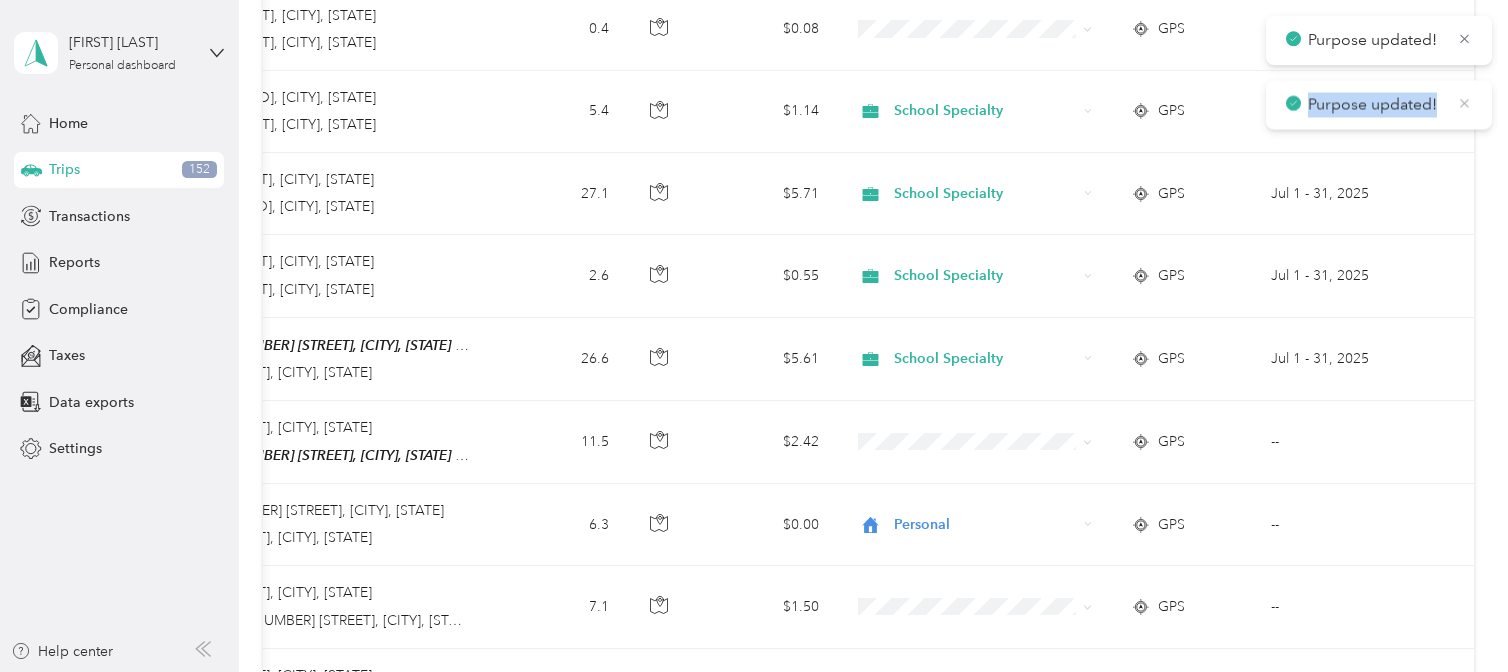 scroll, scrollTop: 0, scrollLeft: 451, axis: horizontal 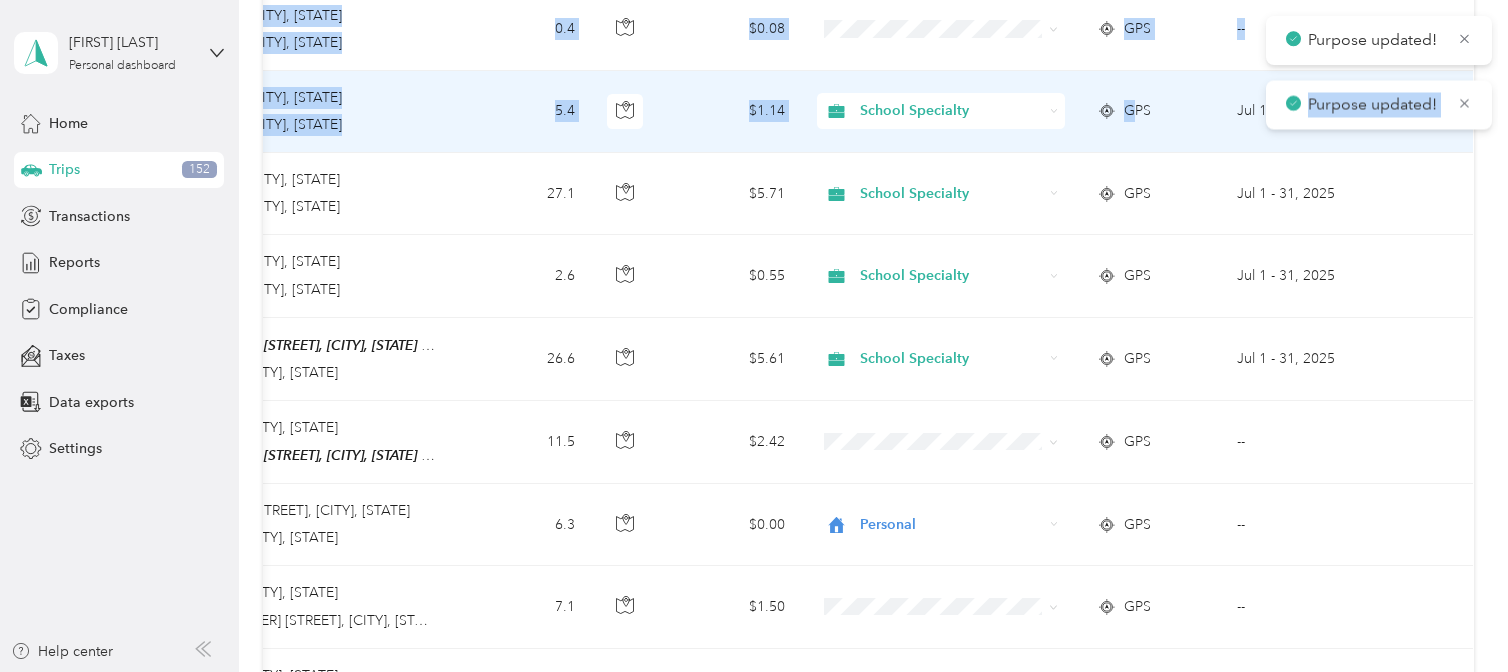 drag, startPoint x: 1463, startPoint y: 32, endPoint x: 1128, endPoint y: 98, distance: 341.4396 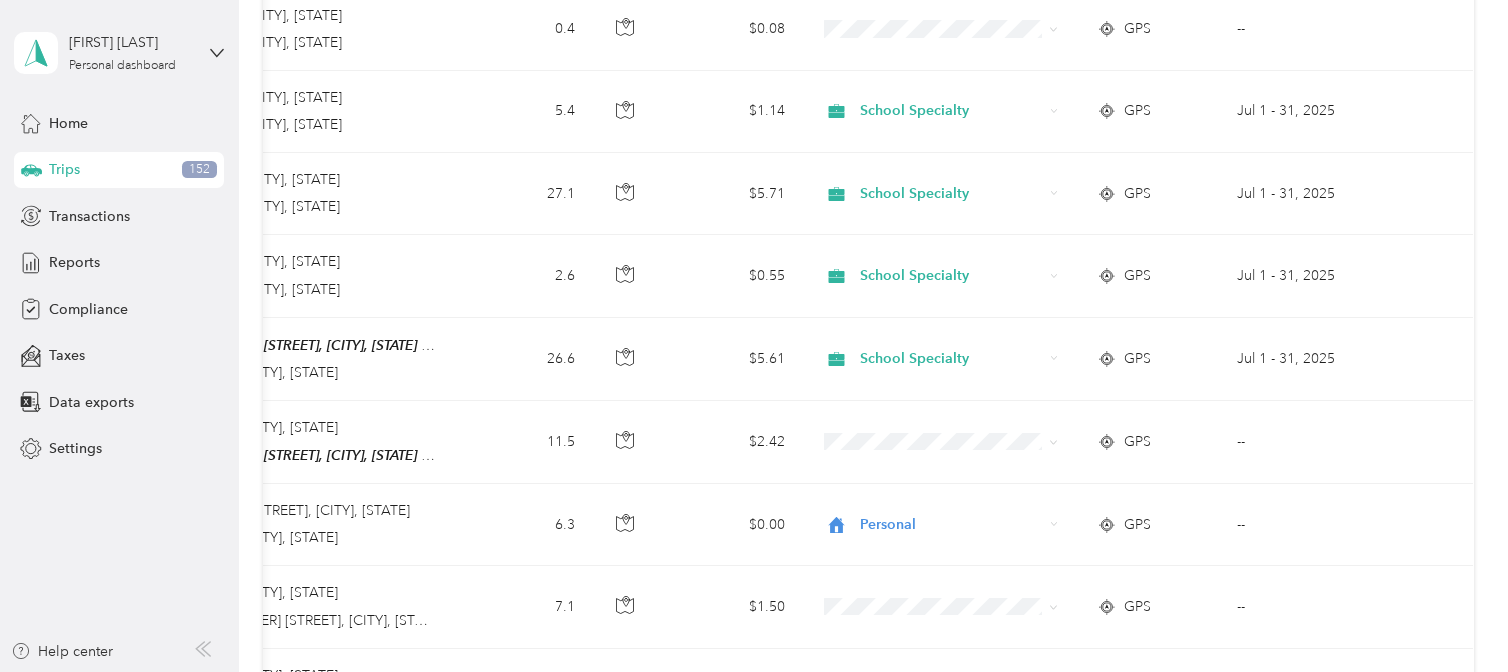 click 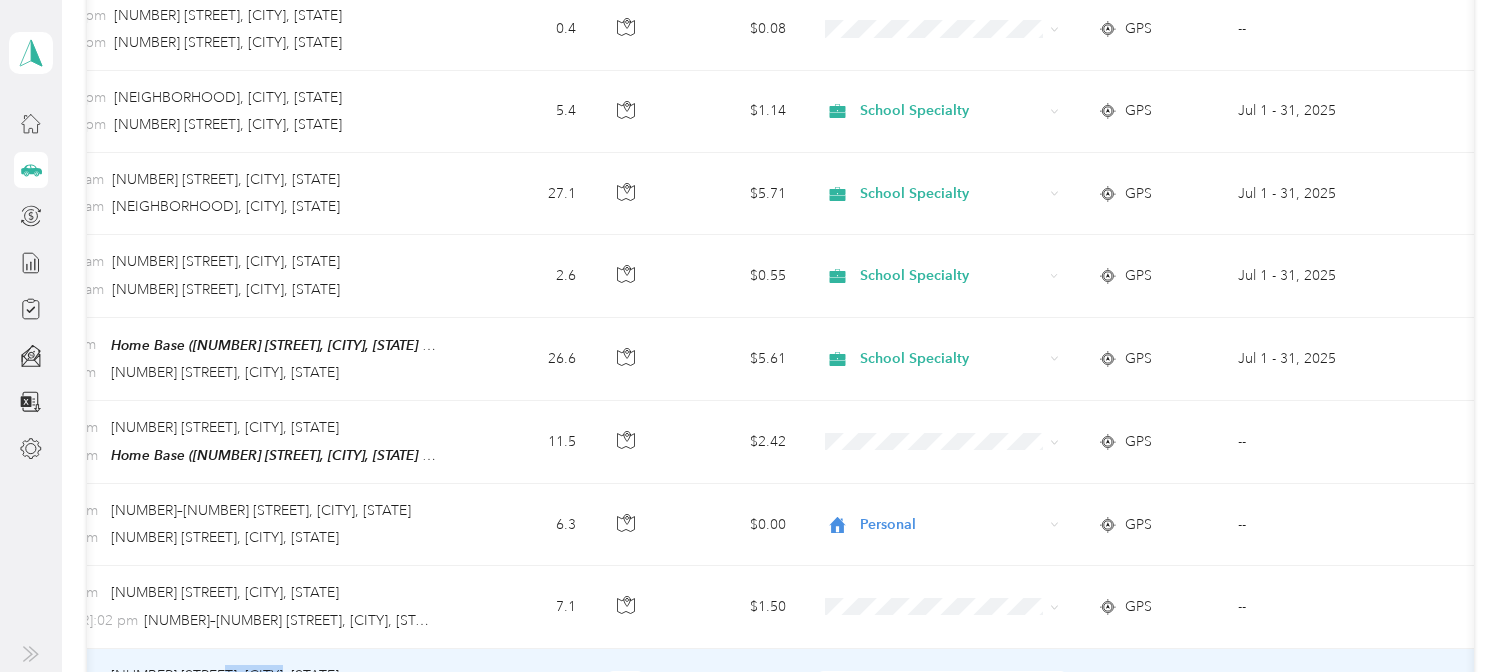 scroll, scrollTop: 0, scrollLeft: 274, axis: horizontal 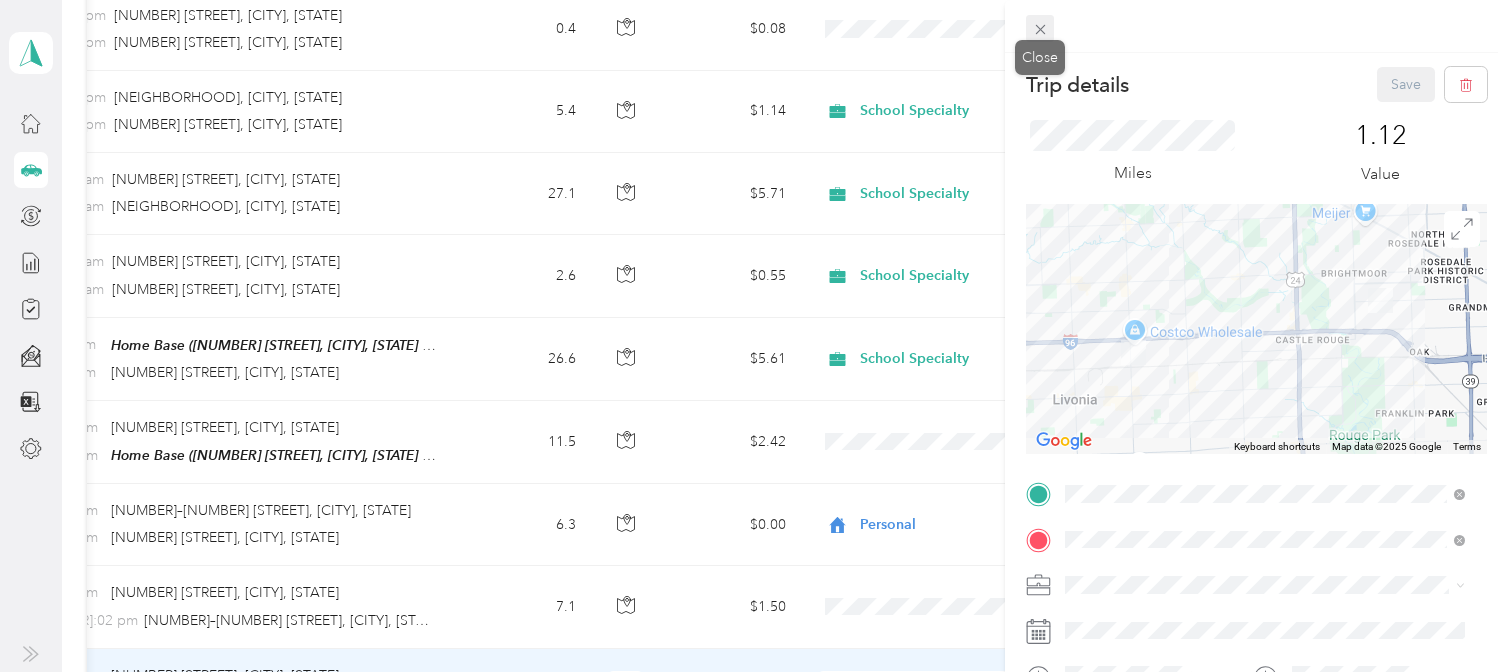 click 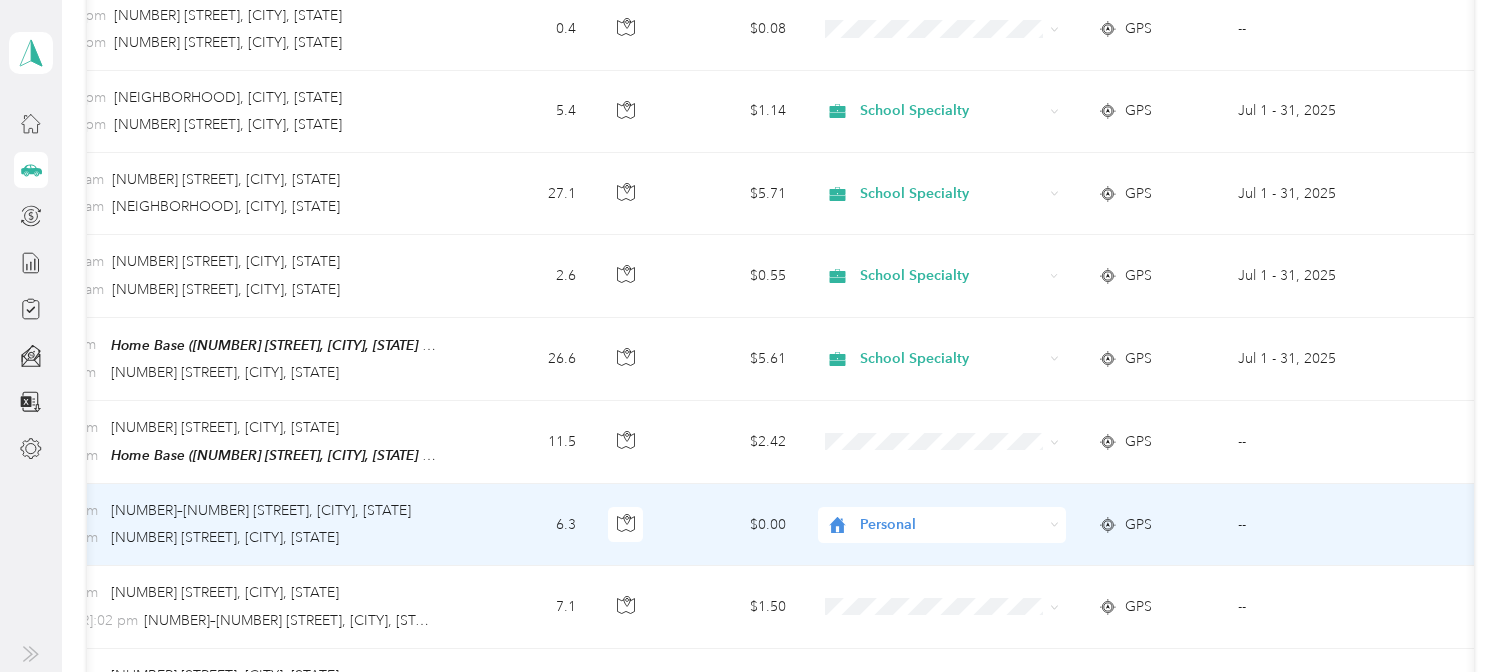 click at bounding box center (1439, 525) 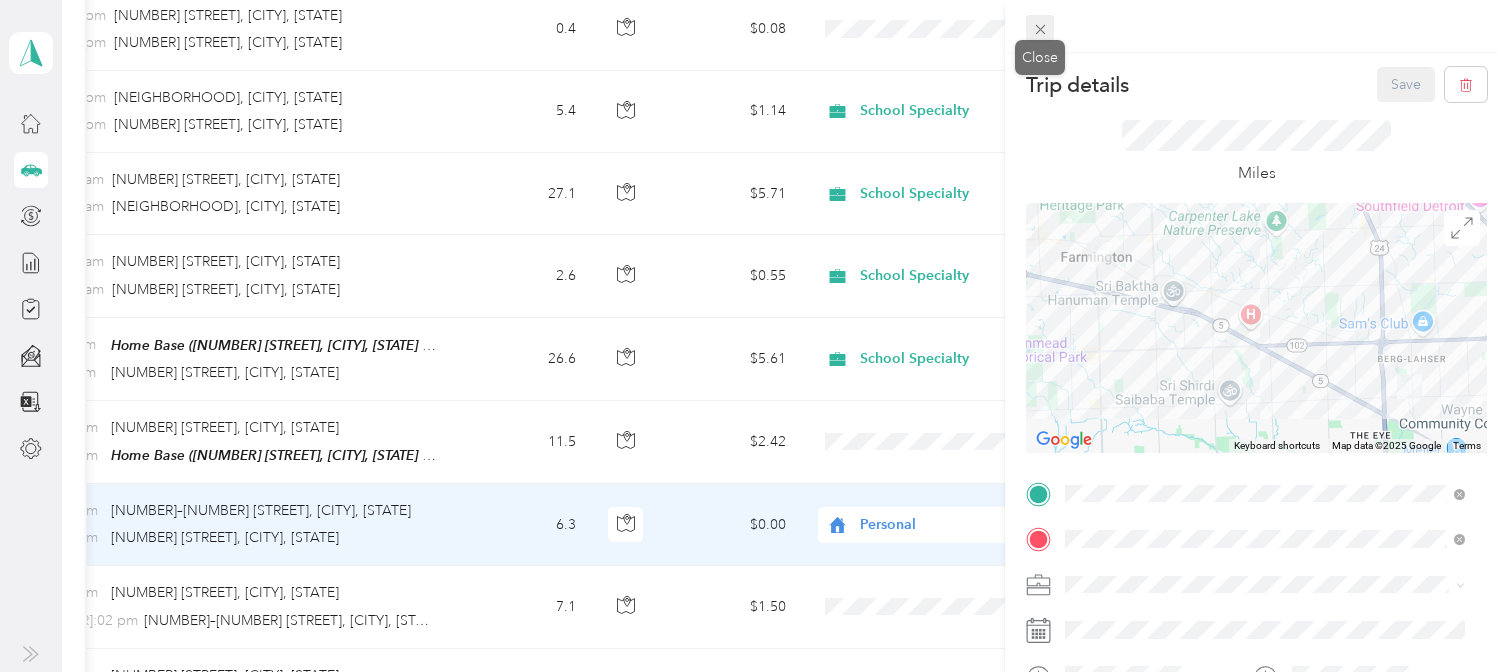 click 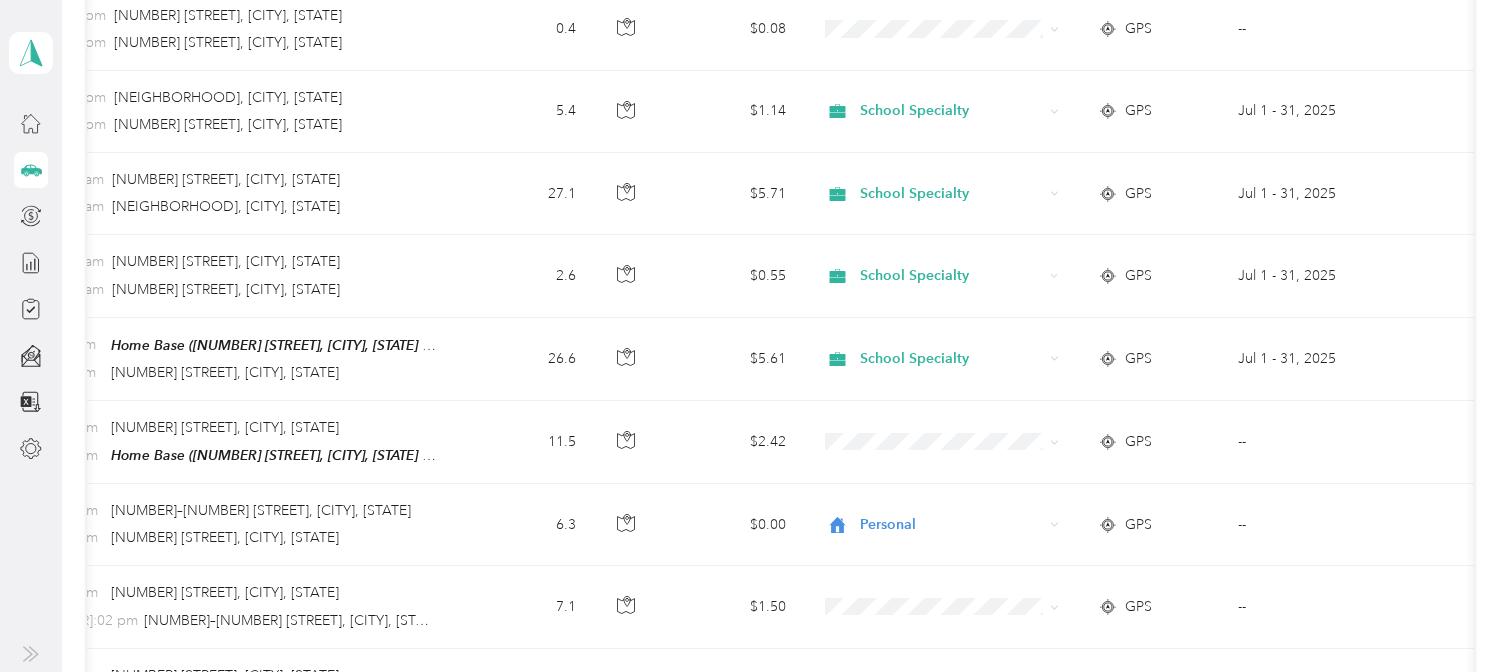 click 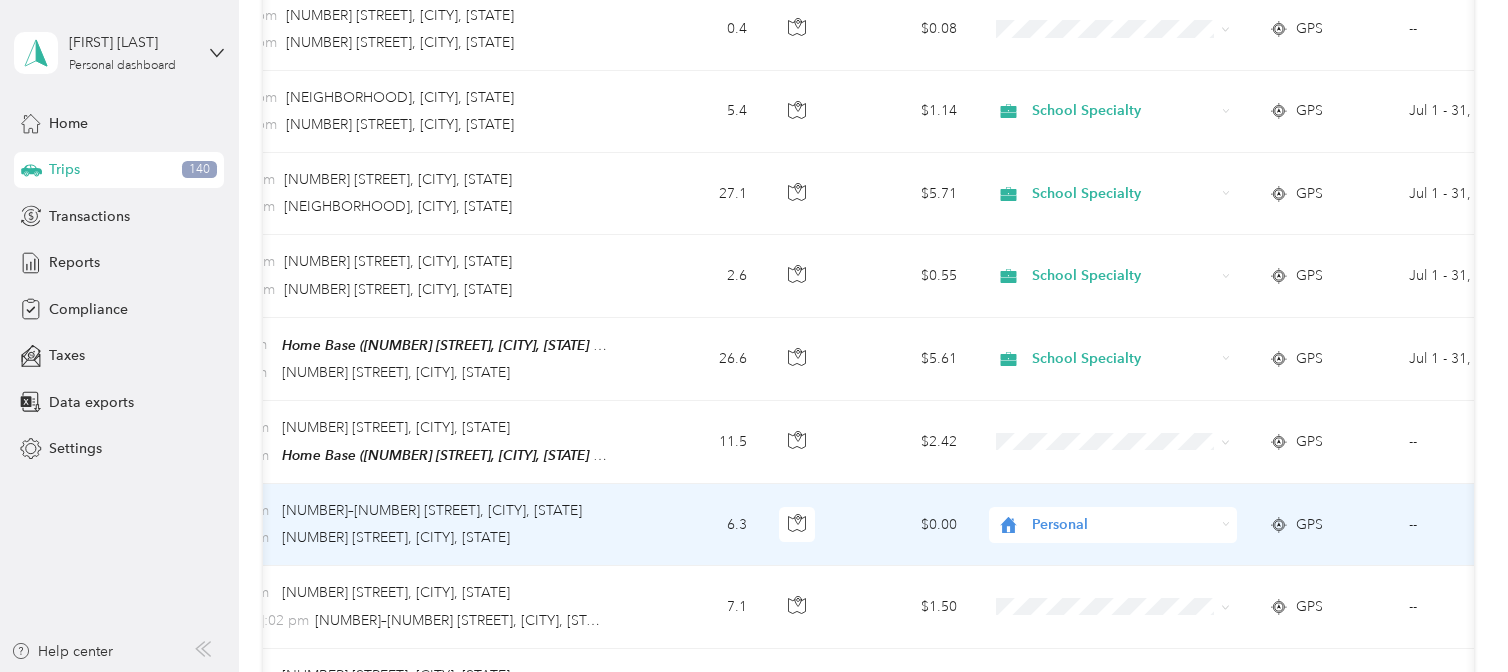 click on "--" at bounding box center (1484, 525) 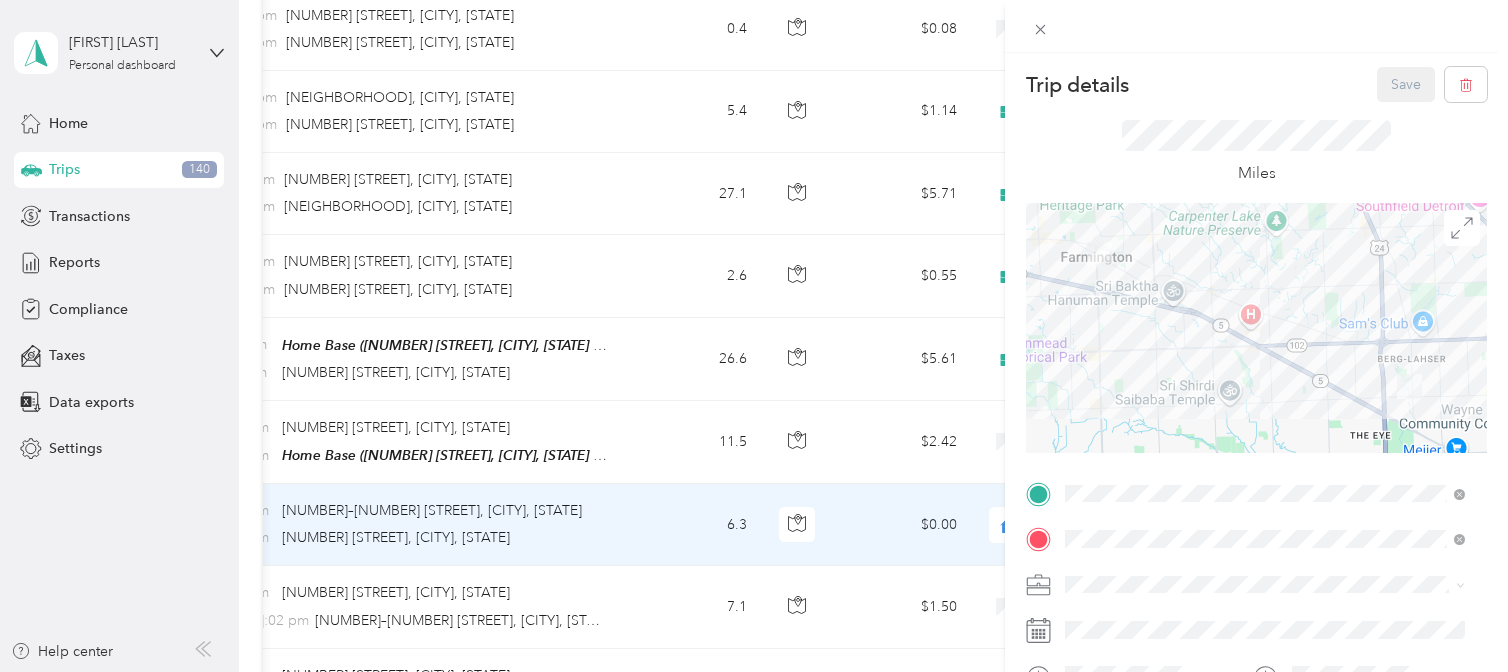 click at bounding box center (1272, 539) 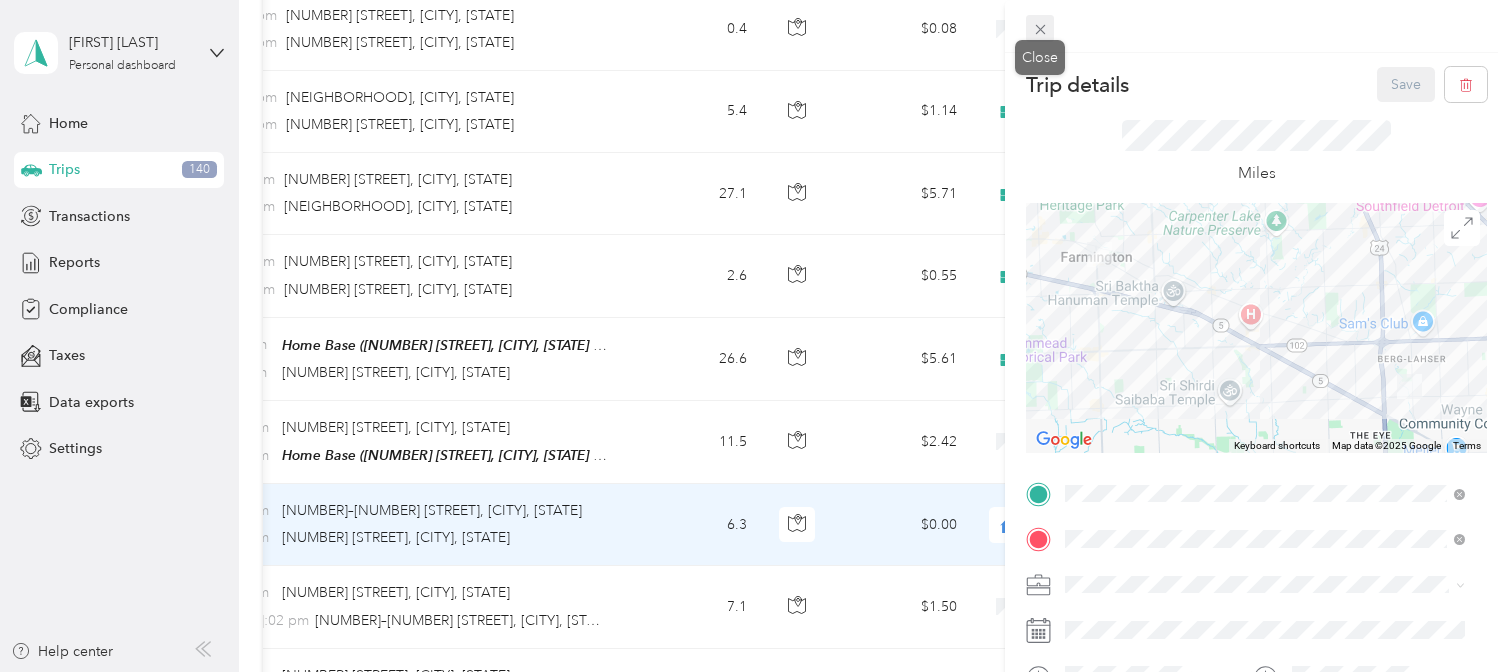 click 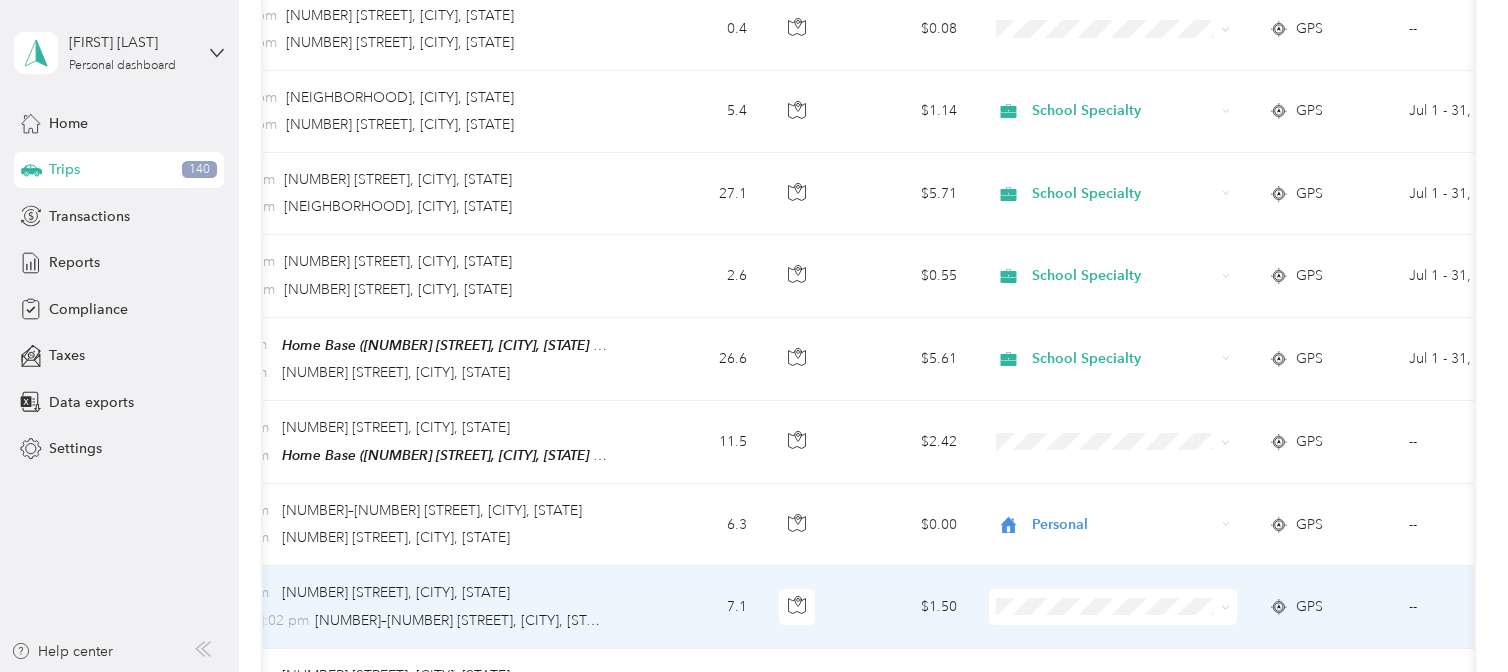 click on "School Specialty" at bounding box center [1113, 519] 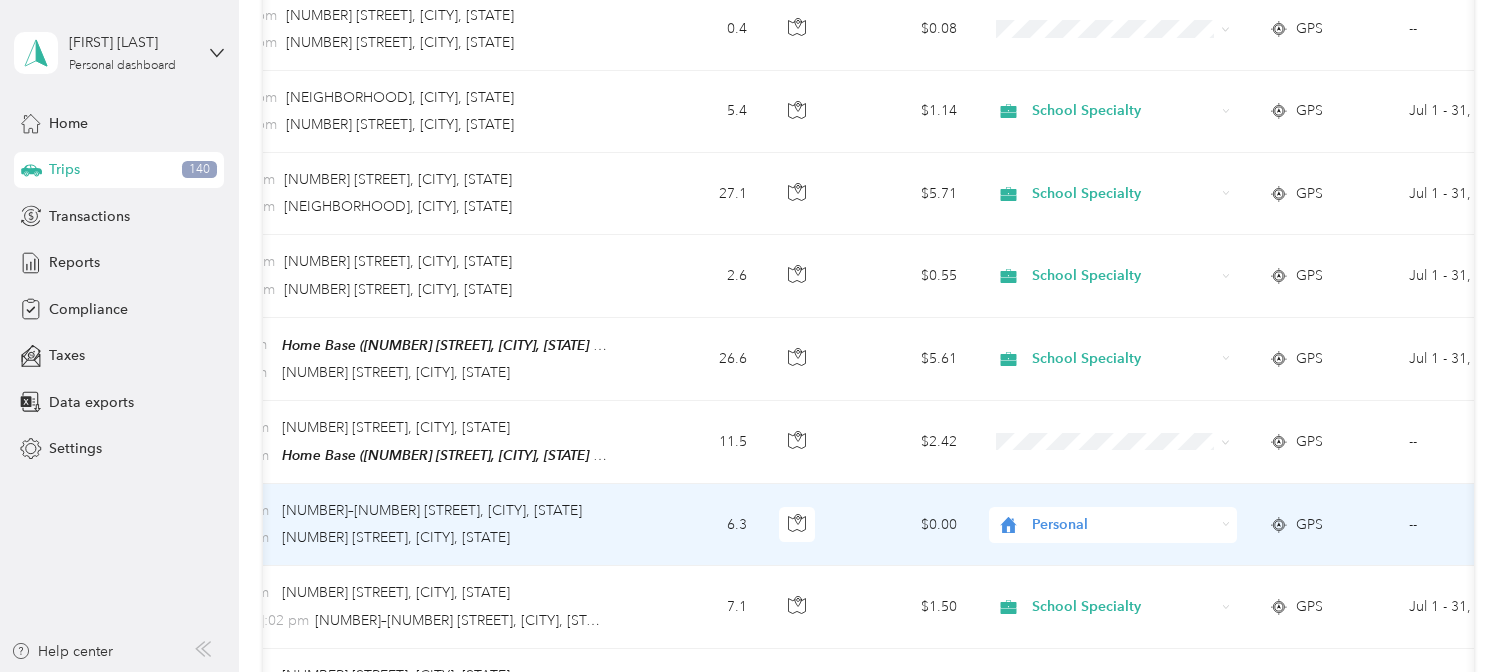 click on "--" at bounding box center [1484, 525] 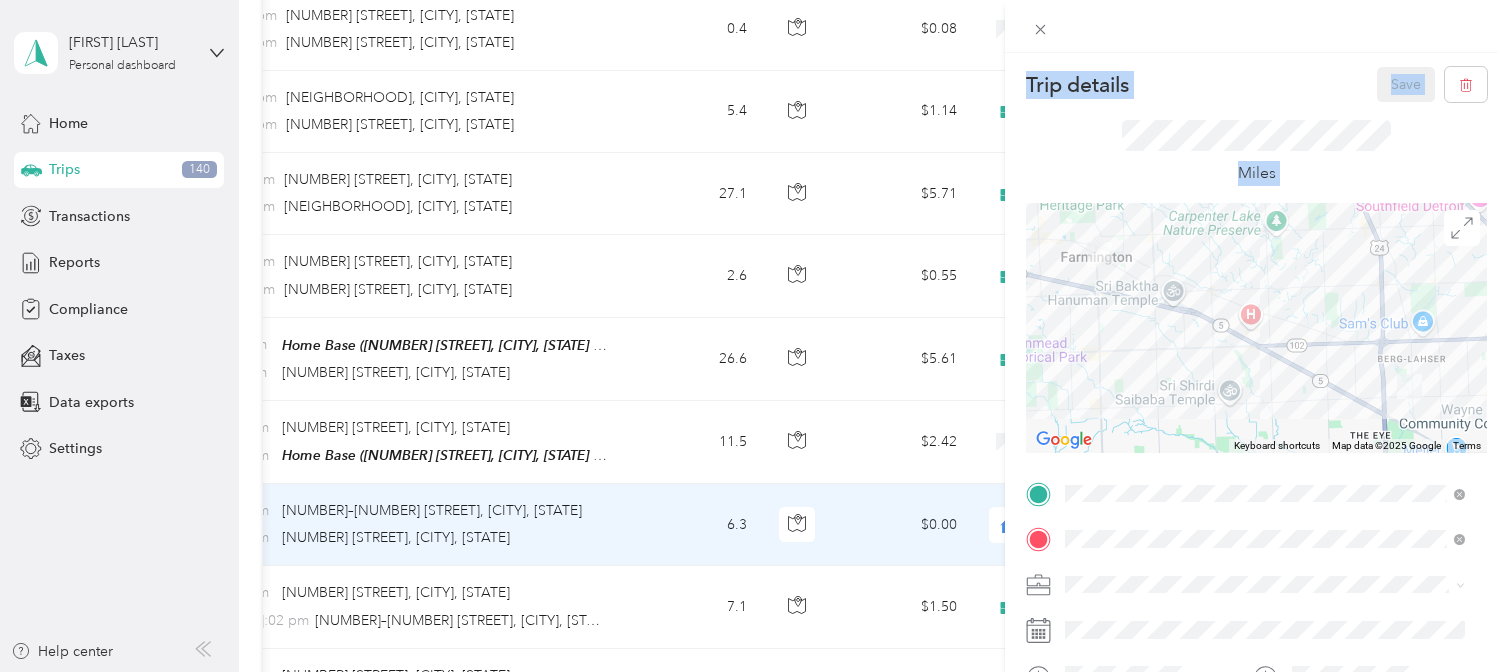 click on "Trip details Save This trip cannot be edited because it is either under review, approved, or paid. Contact your Team Manager to edit it. Miles To navigate the map with touch gestures double-tap and hold your finger on the map, then drag the map. ← Move left → Move right ↑ Move up ↓ Move down + Zoom in - Zoom out Home Jump left by 75% End Jump right by 75% Page Up Jump up by 75% Page Down Jump down by 75% Keyboard shortcuts Map Data Map data ©2025 Google Map data ©2025 Google 2 km  Click to toggle between metric and imperial units Terms Report a map error TO Add photo" at bounding box center [749, 672] 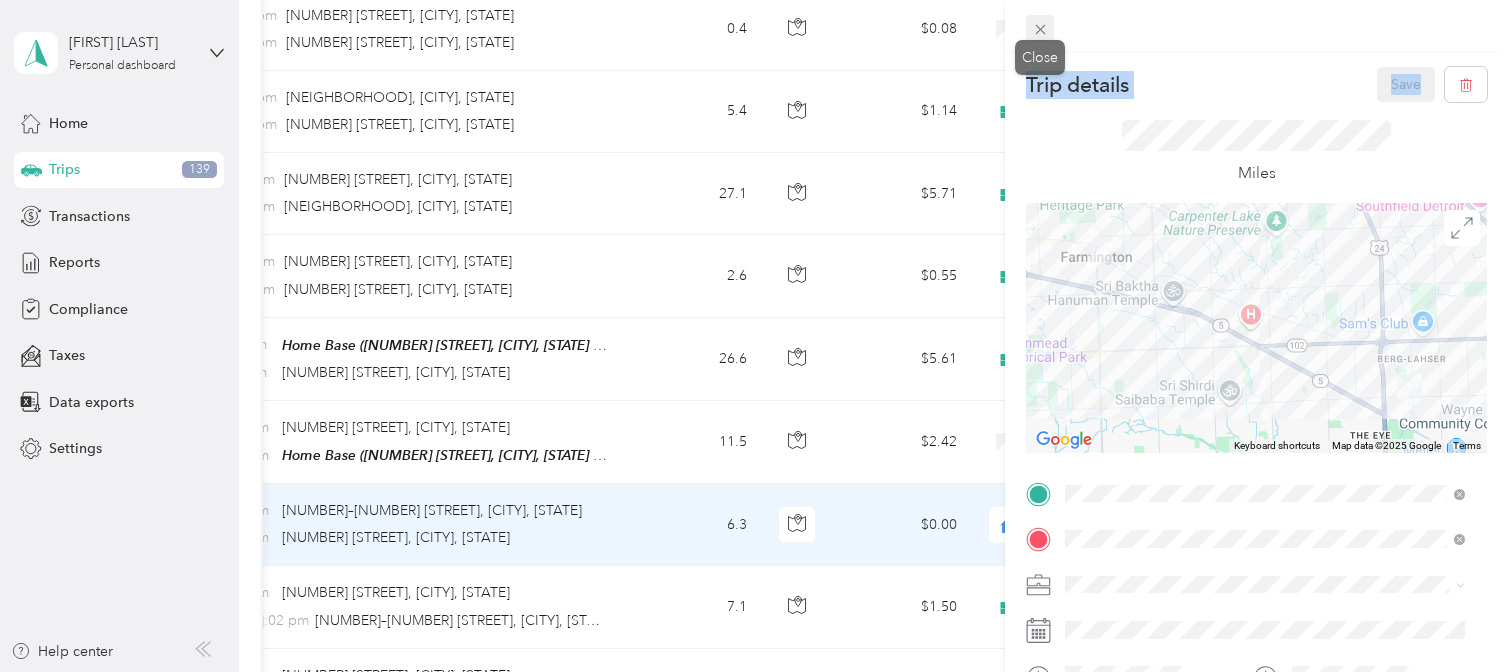 click 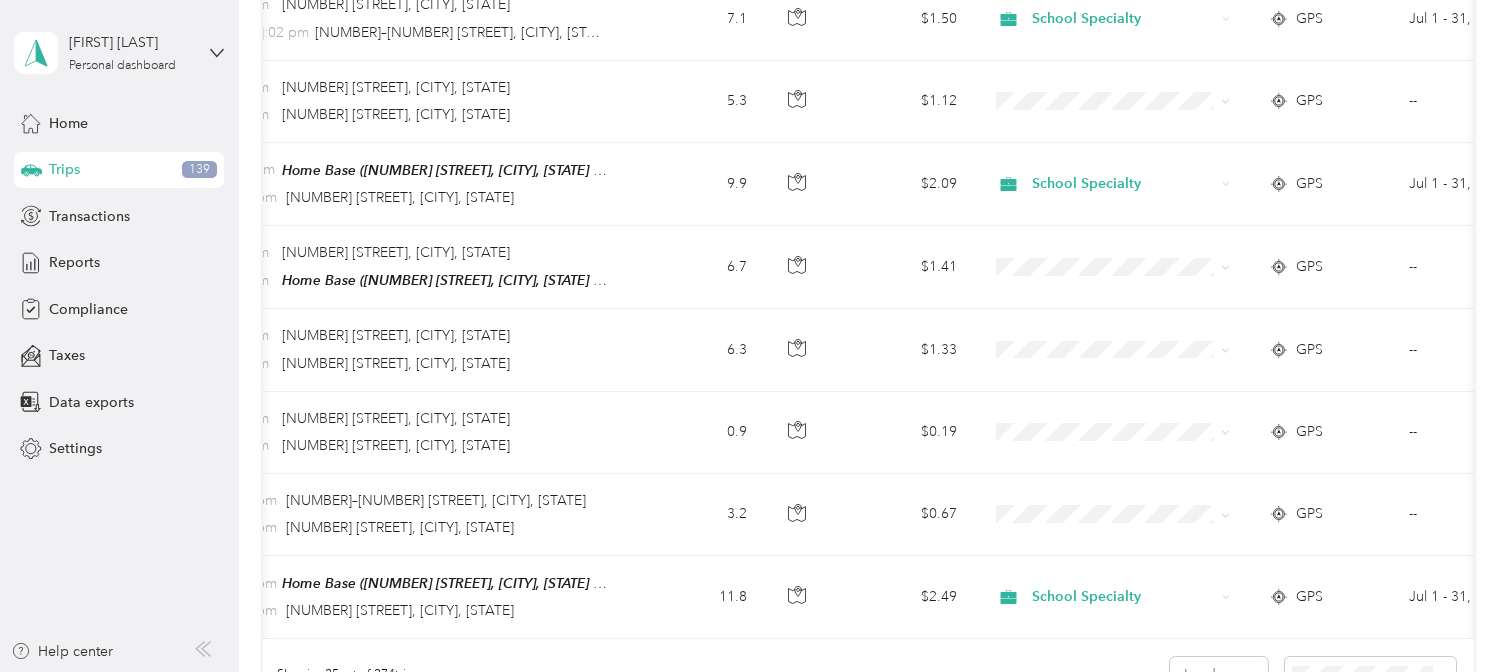scroll, scrollTop: 1761, scrollLeft: 0, axis: vertical 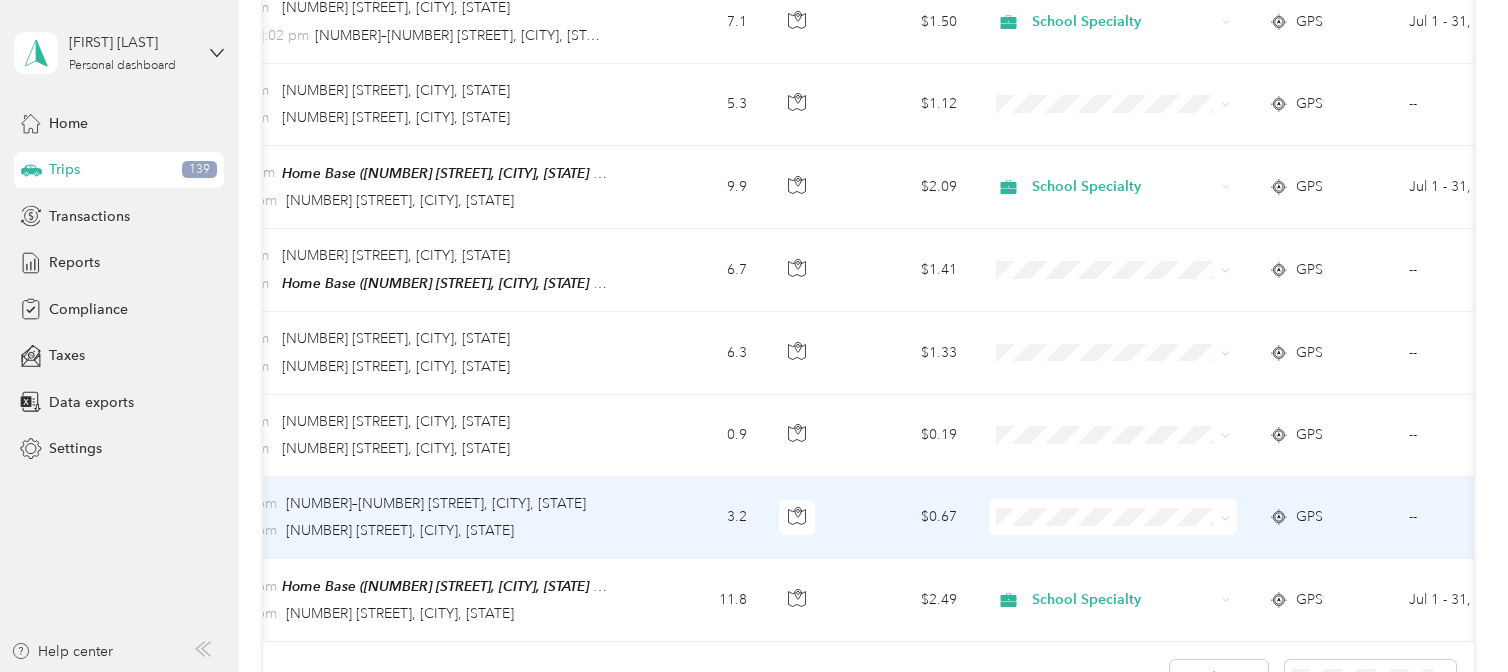 click on "School Specialty" at bounding box center [1113, 534] 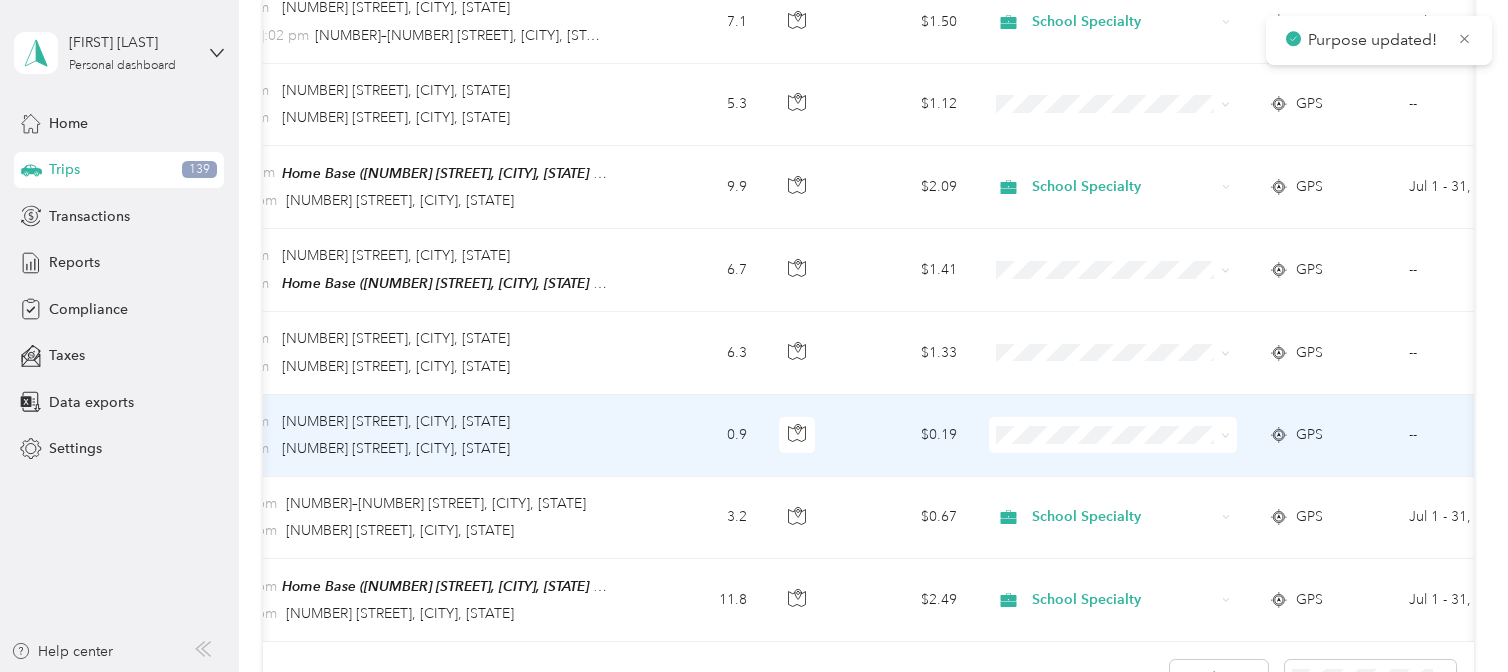 click on "School Specialty" at bounding box center [1113, 452] 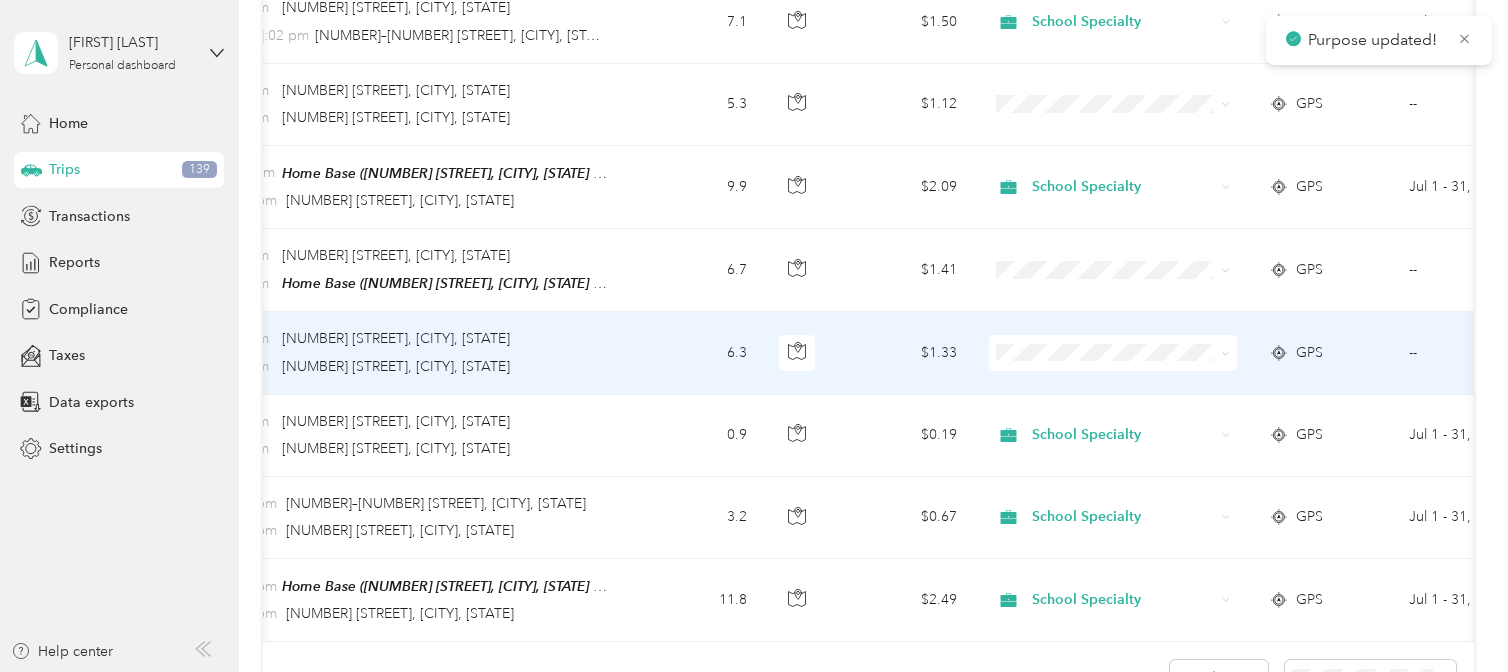 click on "School Specialty" at bounding box center [1113, 370] 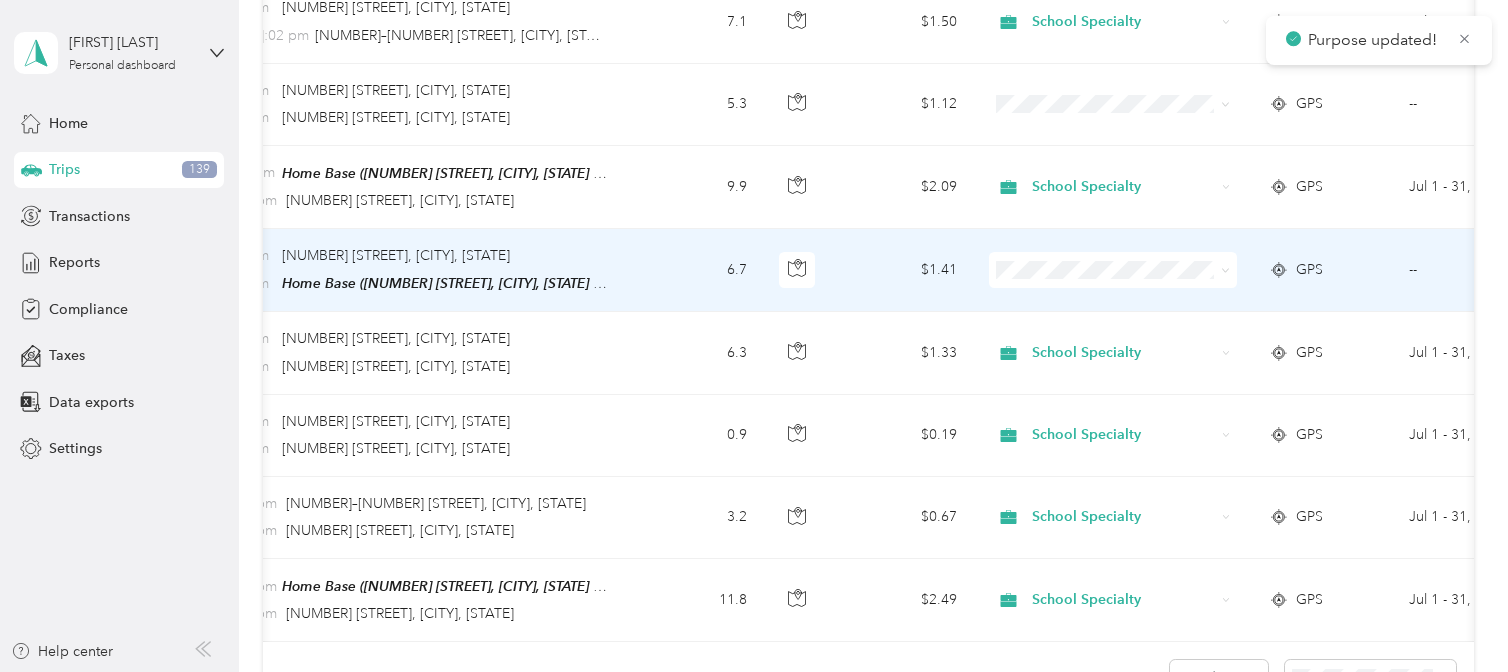 click on "School Specialty" at bounding box center (1113, 288) 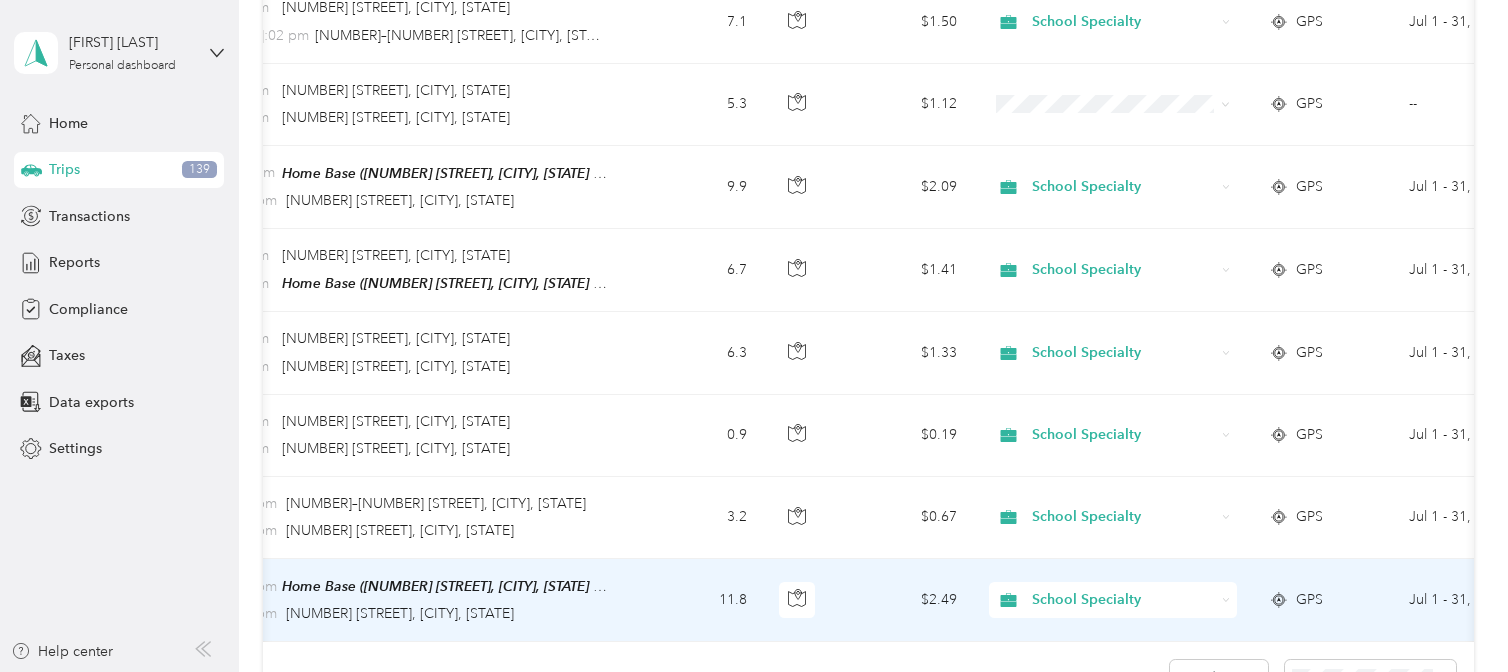 click on "Jul 1 - 31, 2025" at bounding box center (1484, 600) 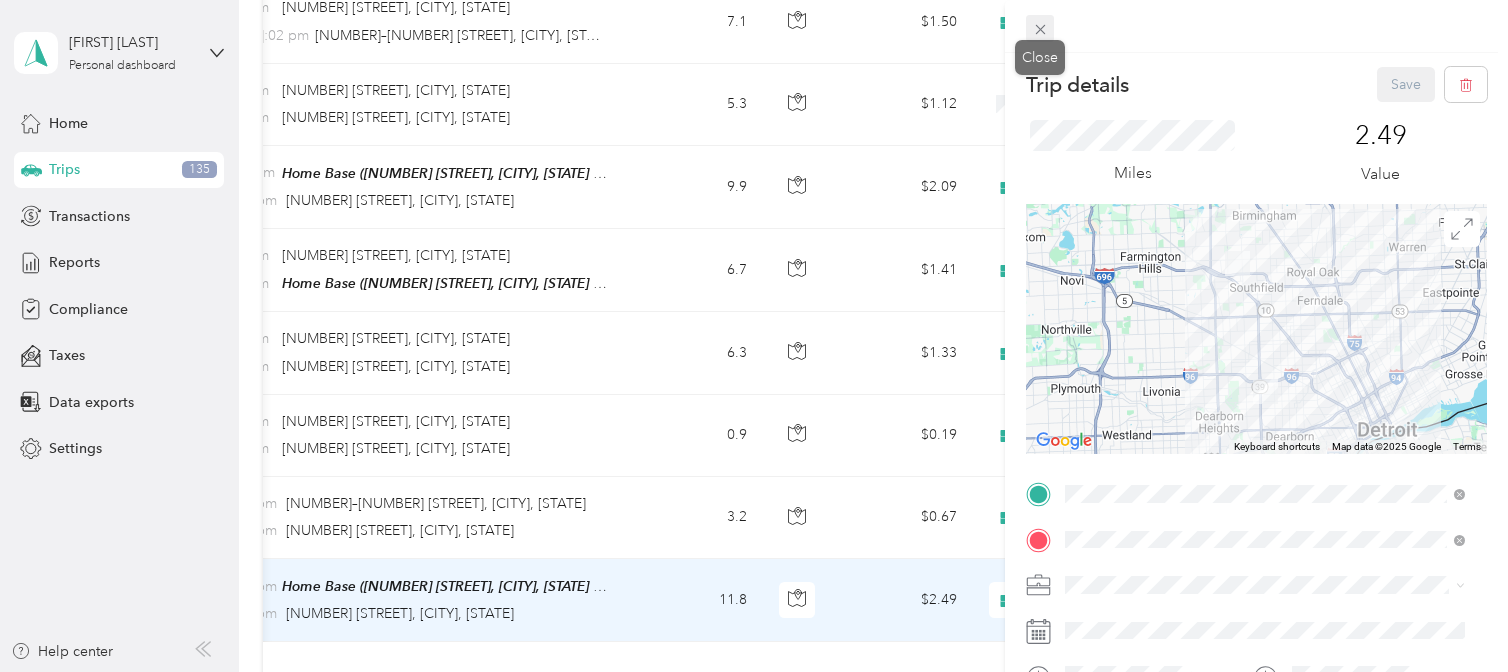 click 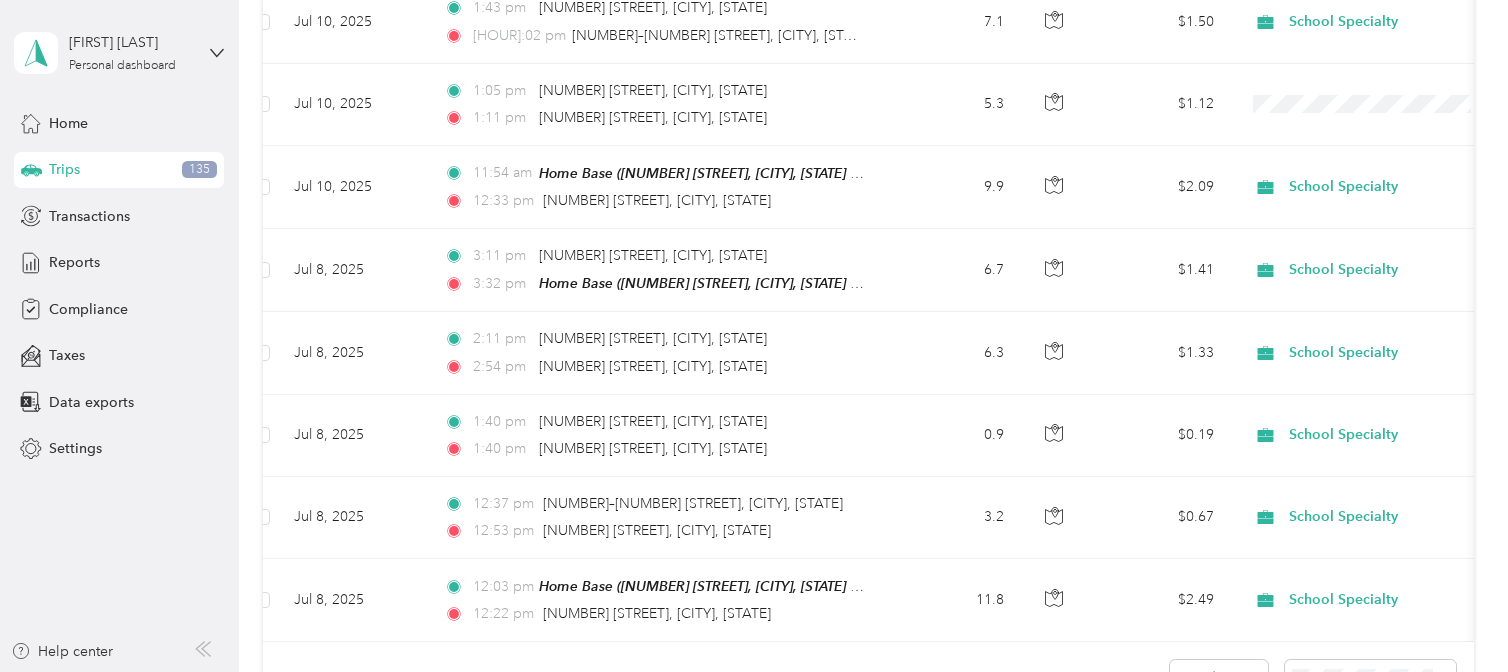 scroll, scrollTop: 0, scrollLeft: 0, axis: both 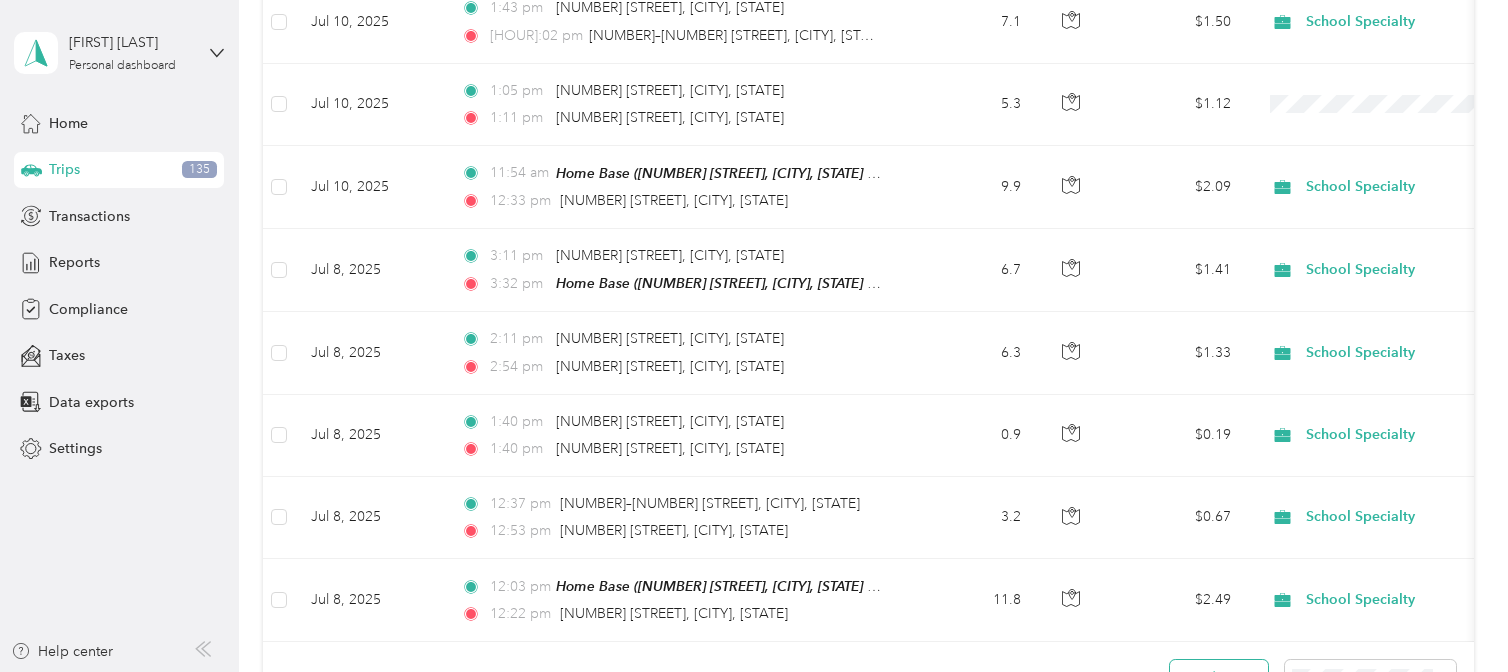 click on "Load more" at bounding box center (1219, 677) 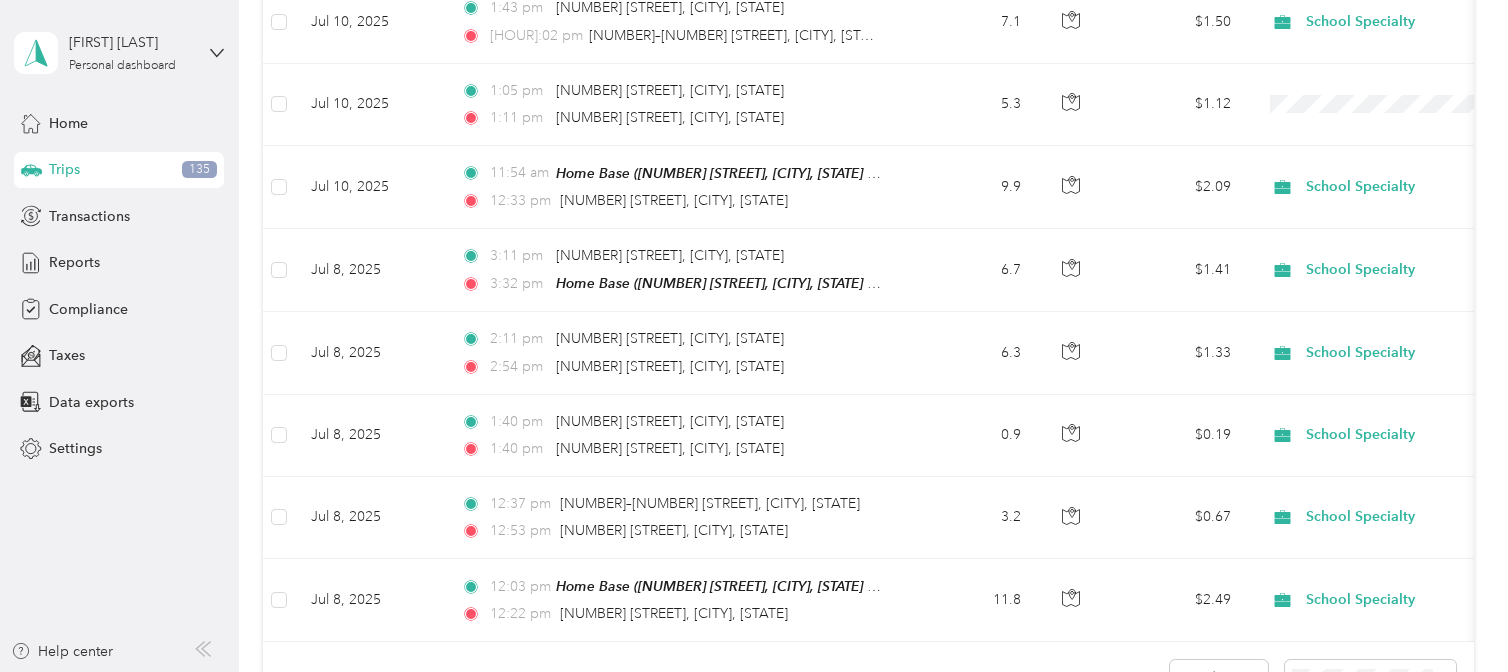 click at bounding box center (1452, 616) 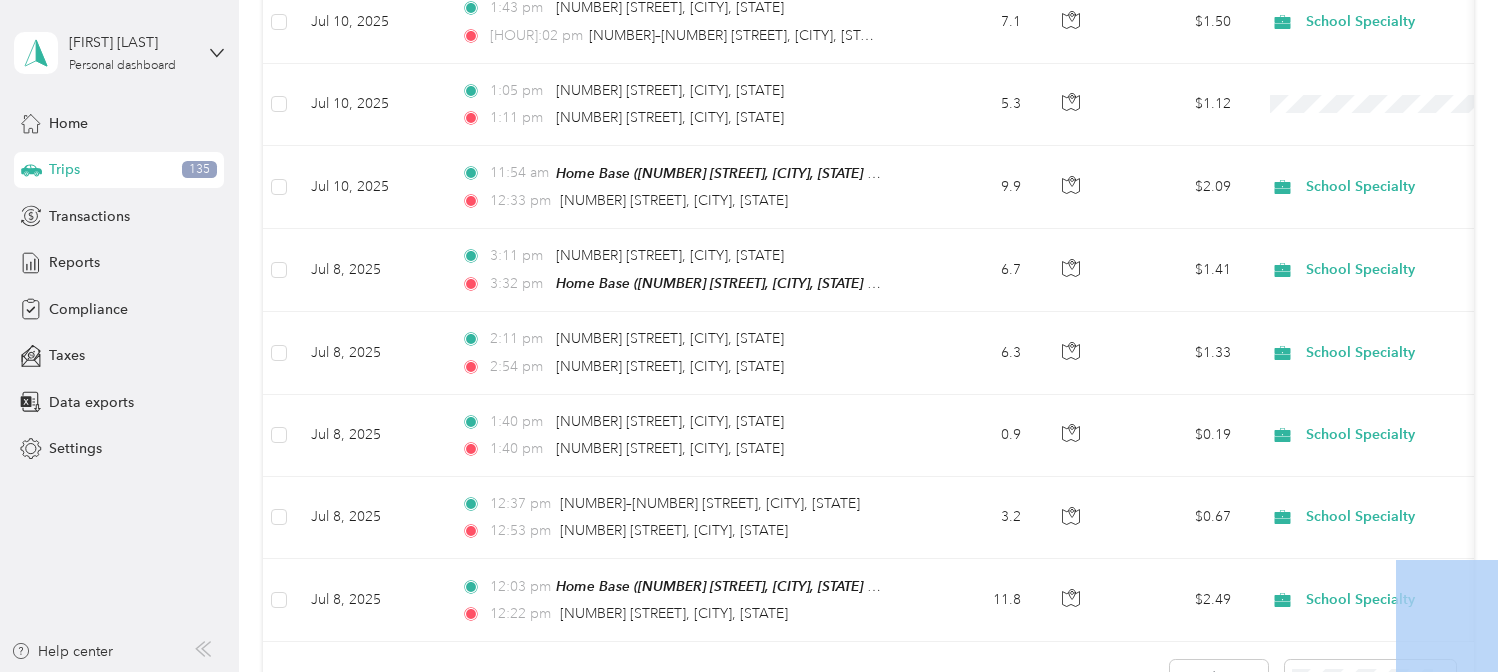 click at bounding box center [1452, 616] 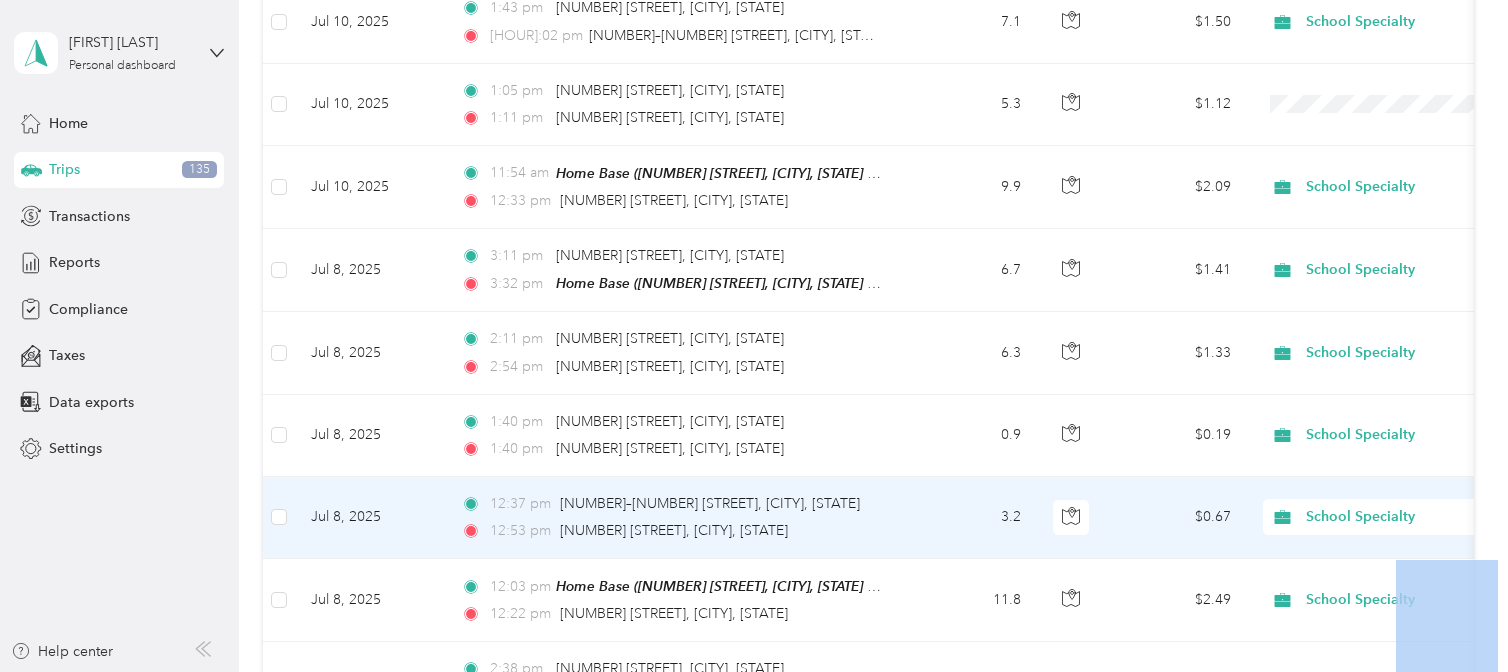 click on "School Specialty" at bounding box center (1397, 517) 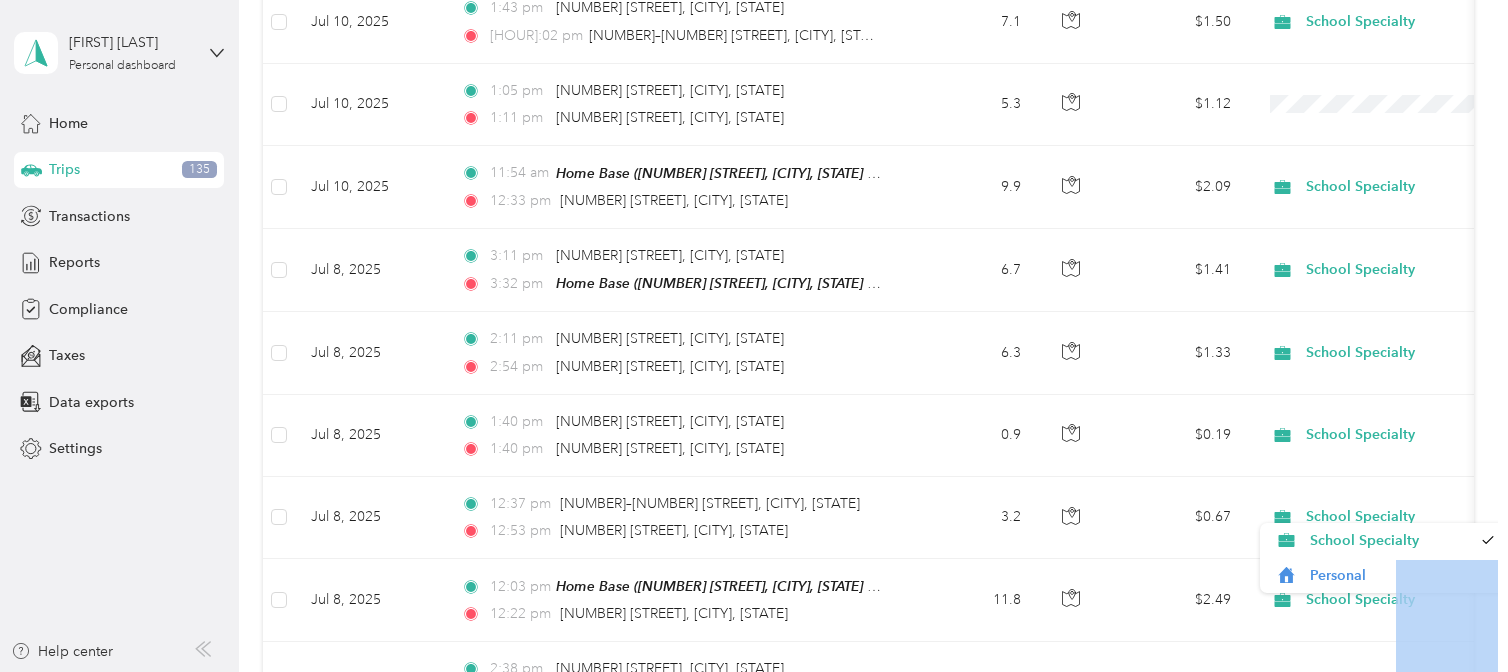 drag, startPoint x: 1460, startPoint y: 513, endPoint x: 1502, endPoint y: 483, distance: 51.613953 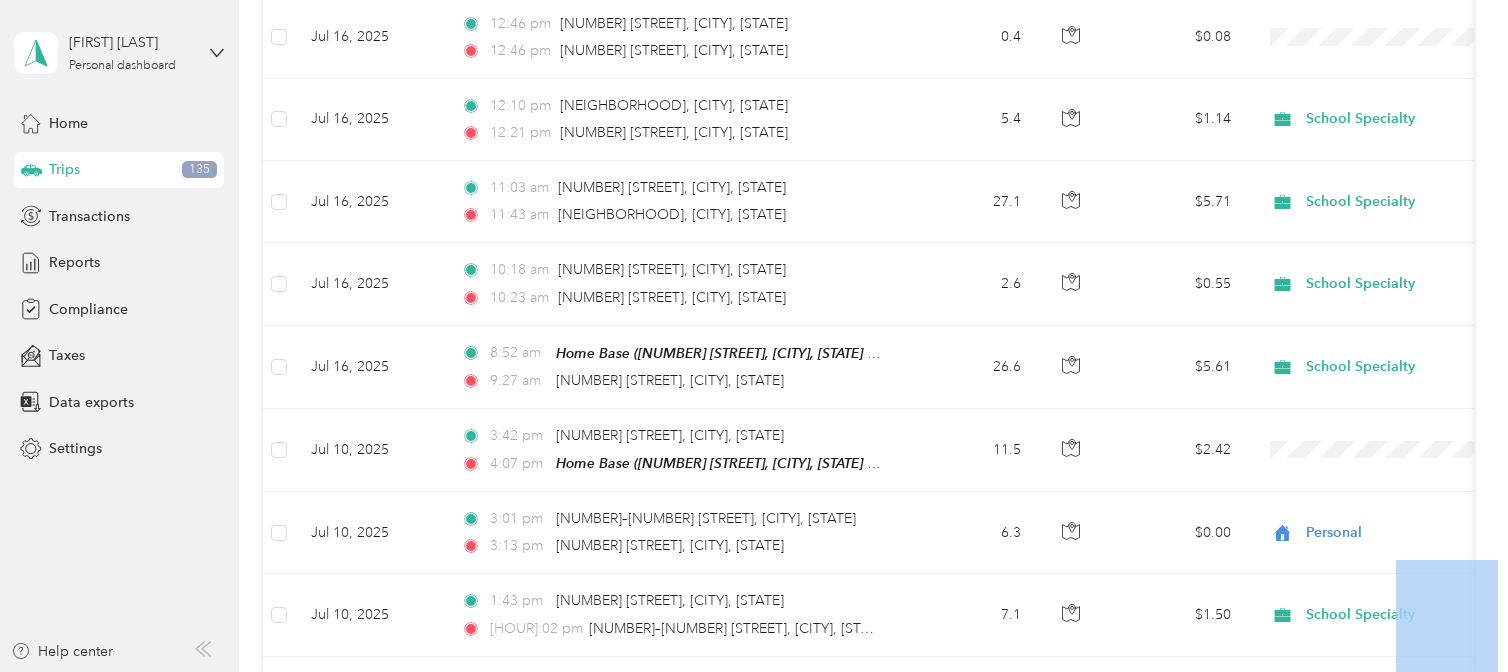 scroll, scrollTop: 1164, scrollLeft: 0, axis: vertical 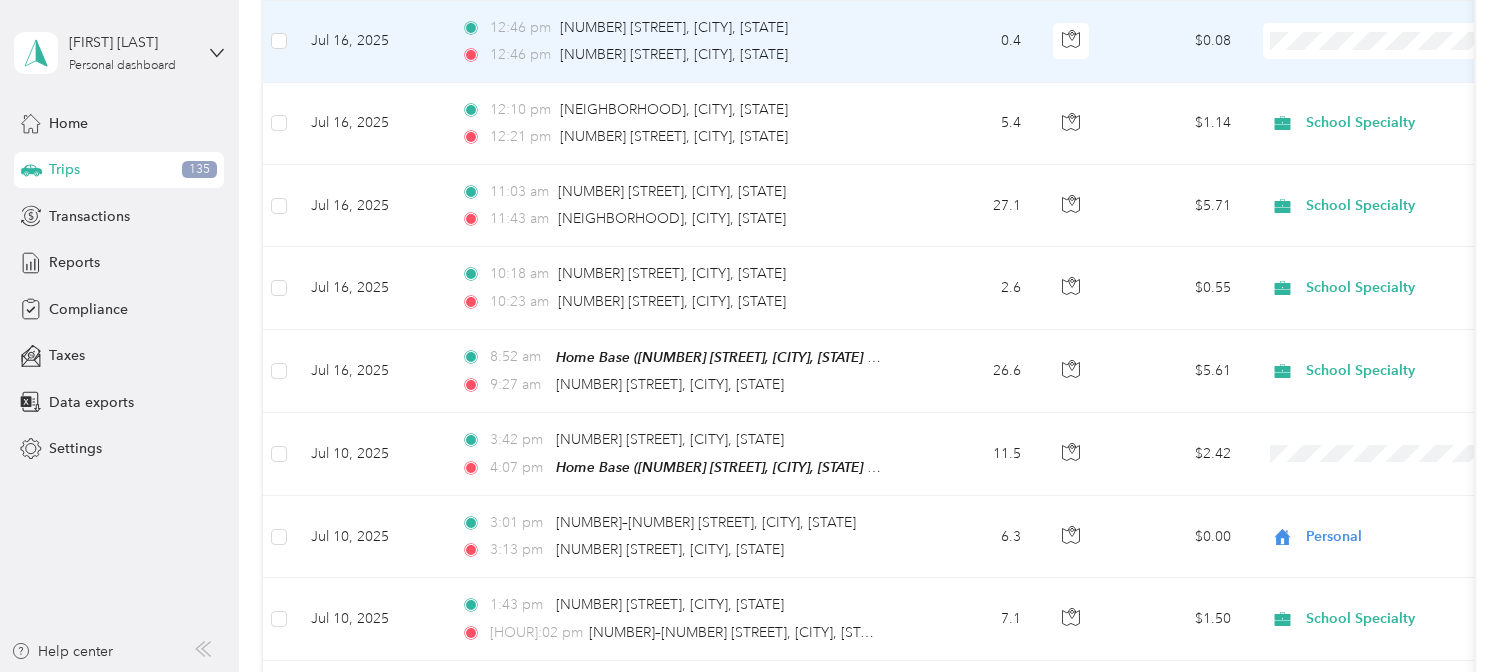 click on "School Specialty" at bounding box center [1402, 59] 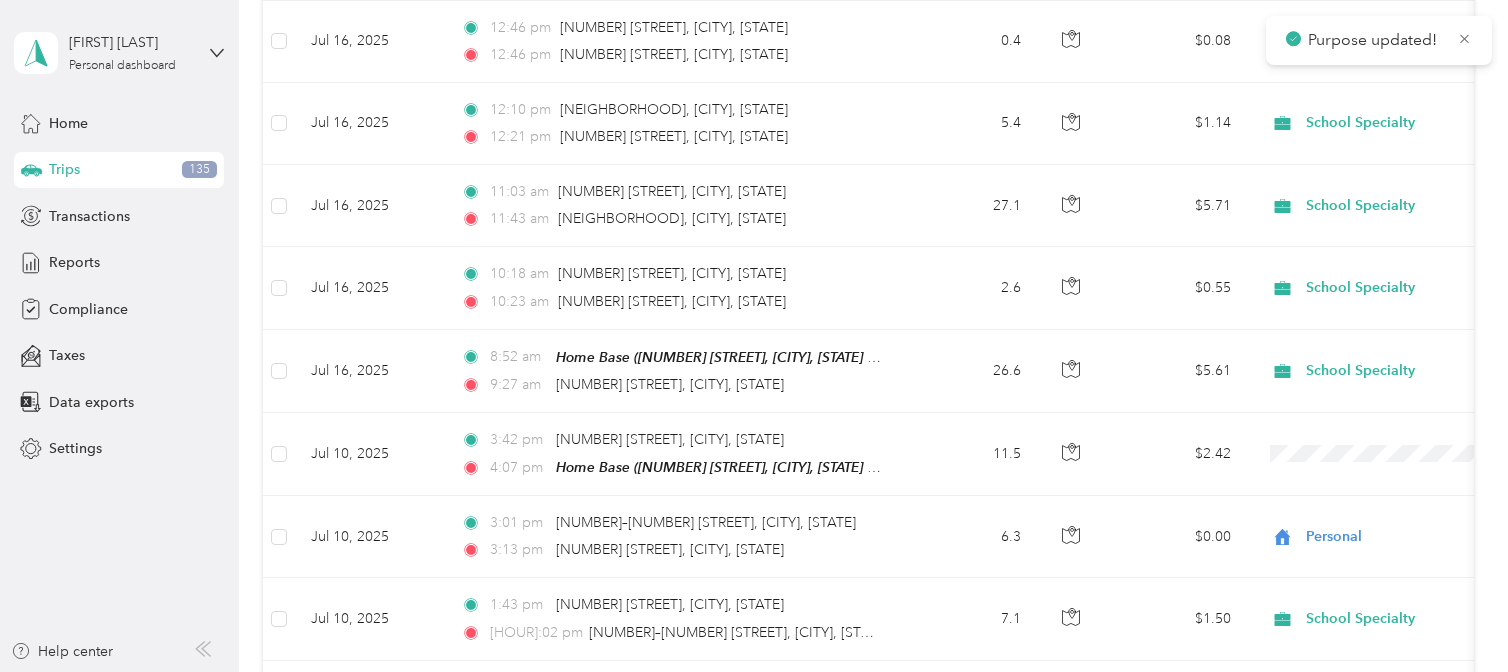 scroll, scrollTop: 576, scrollLeft: 0, axis: vertical 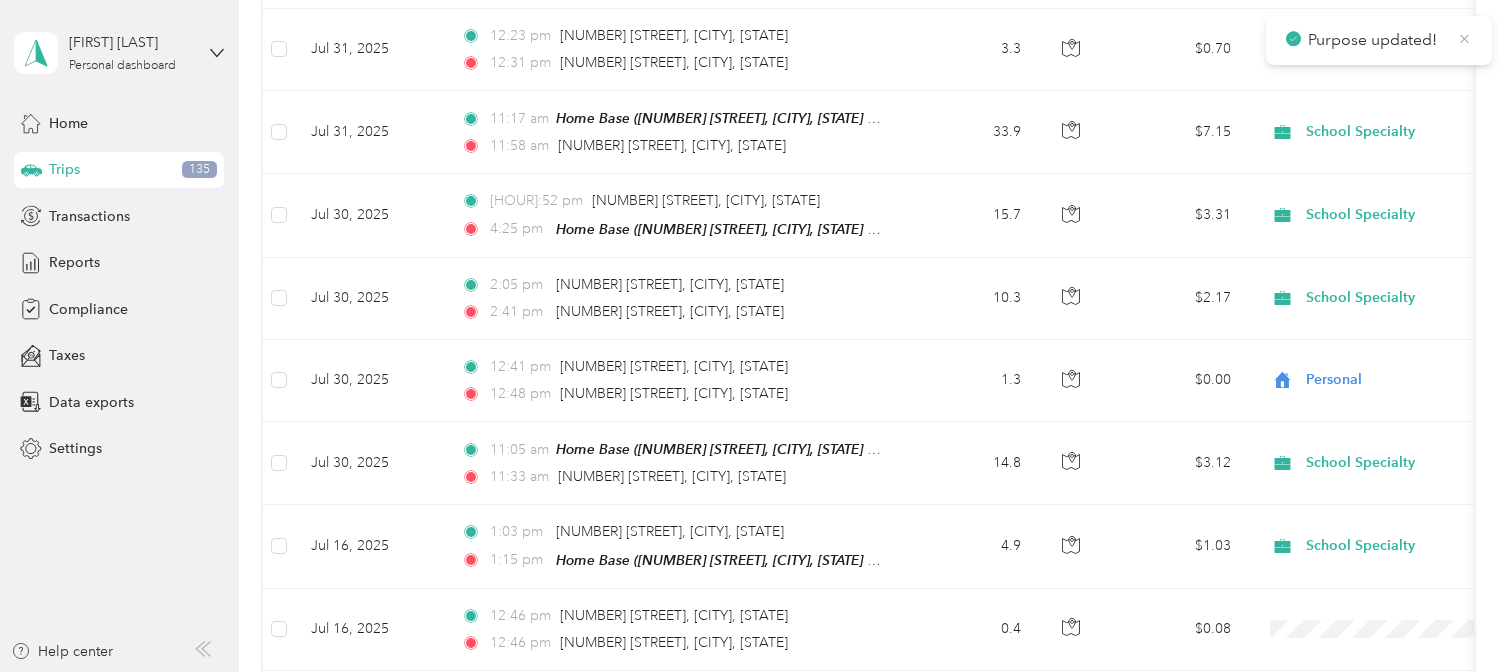 click 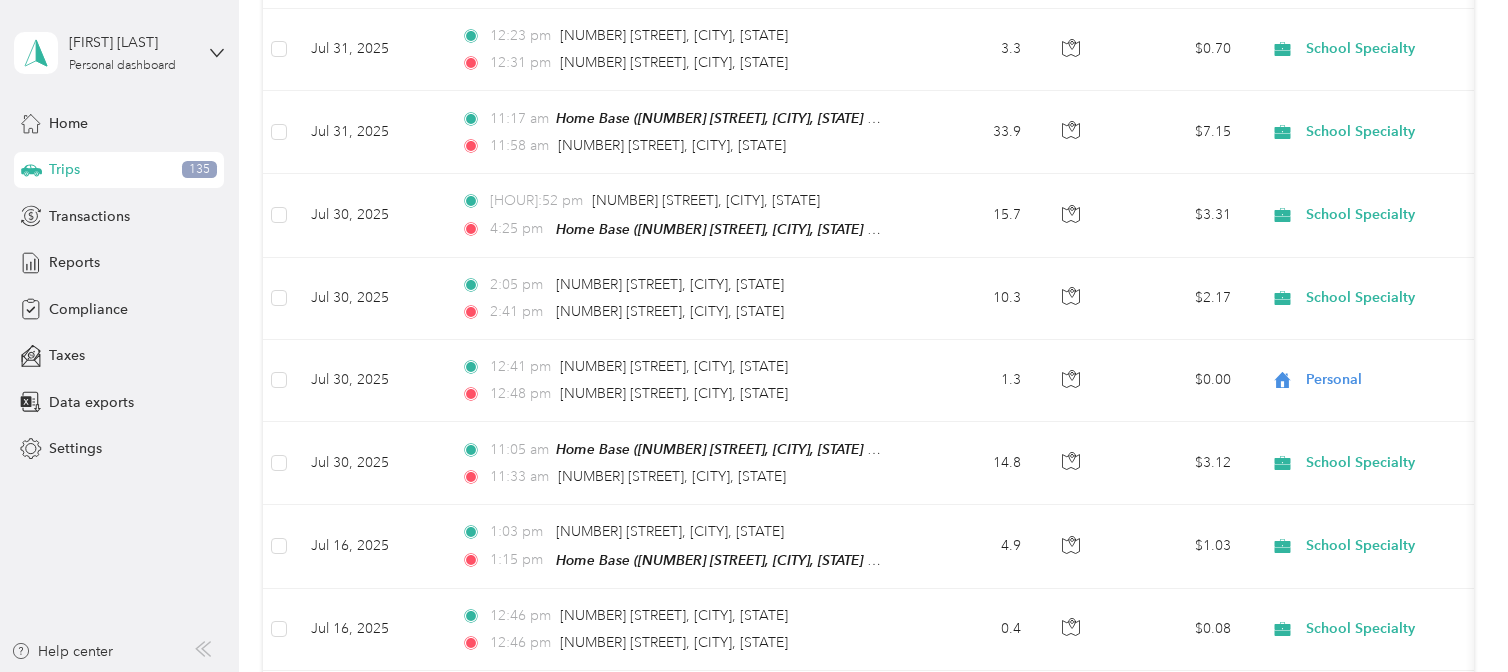 scroll, scrollTop: 0, scrollLeft: 0, axis: both 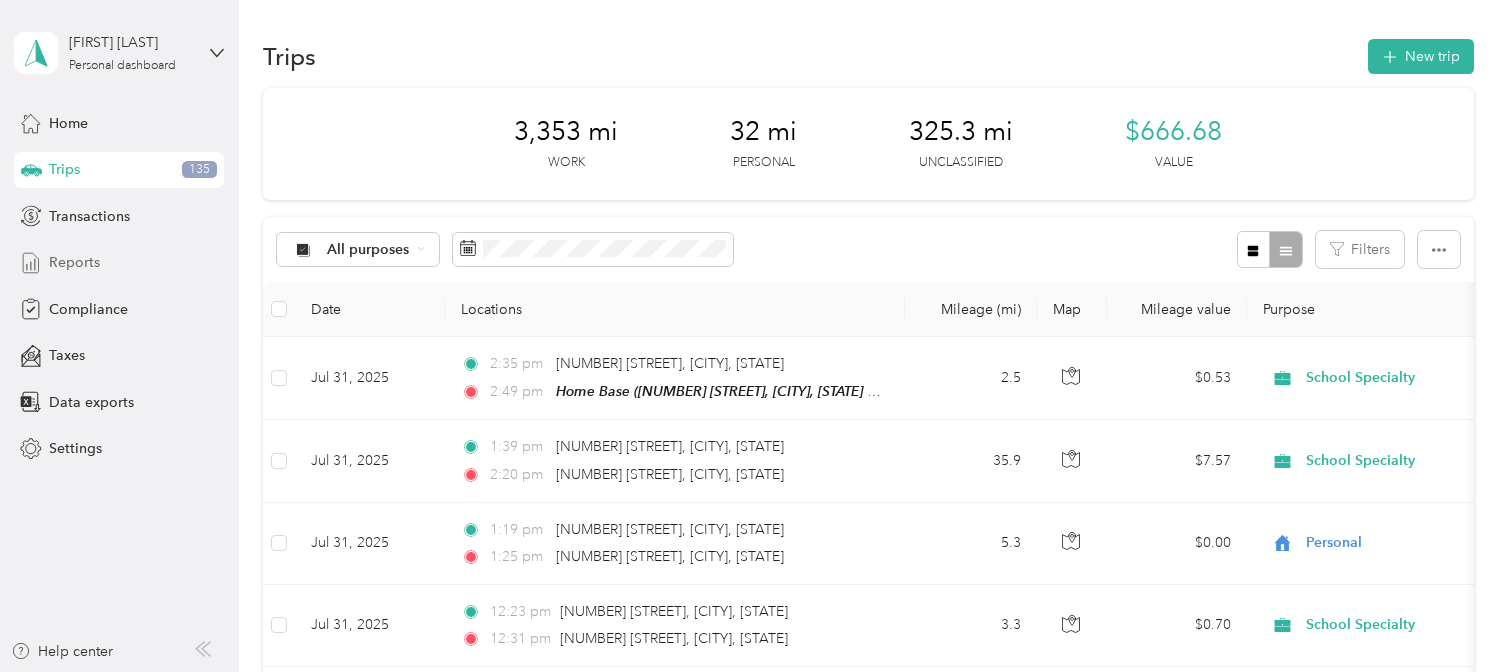 click on "Reports" at bounding box center (74, 262) 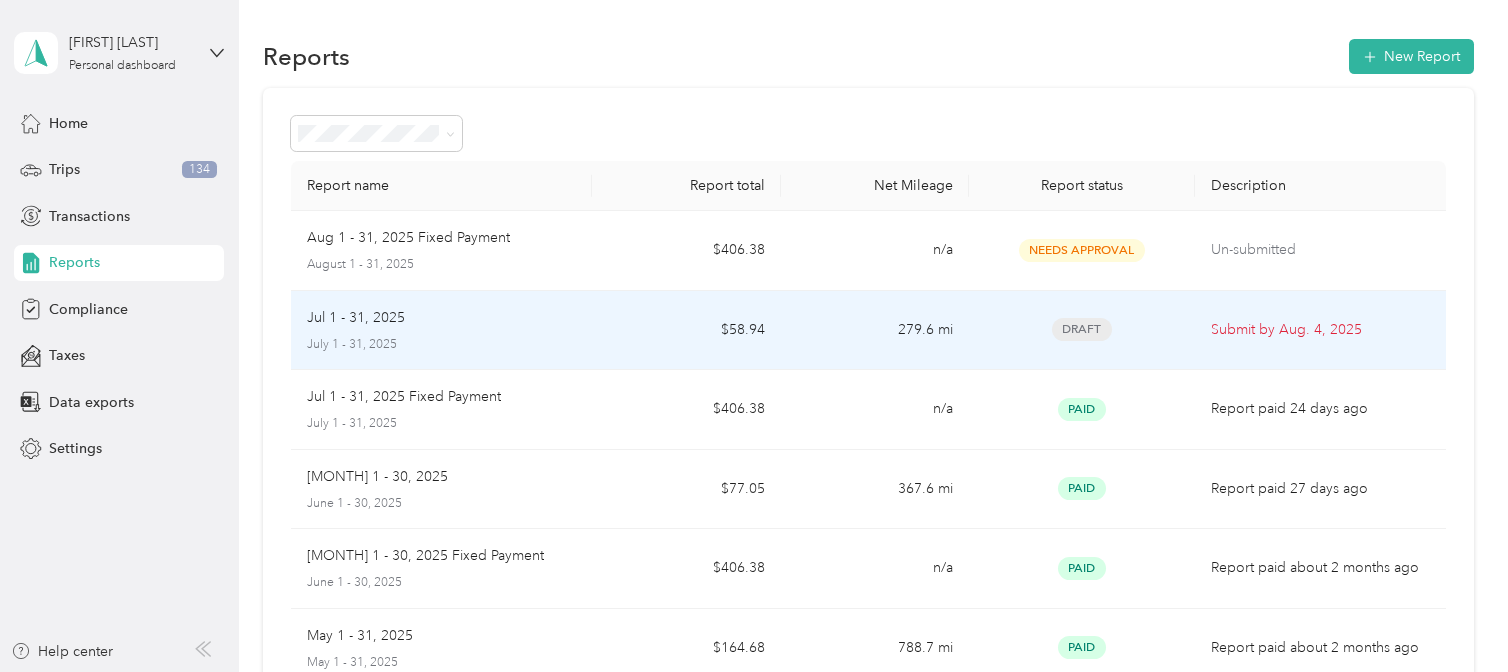 click on "Submit by [MONTH]. 4, 2025" at bounding box center [1320, 330] 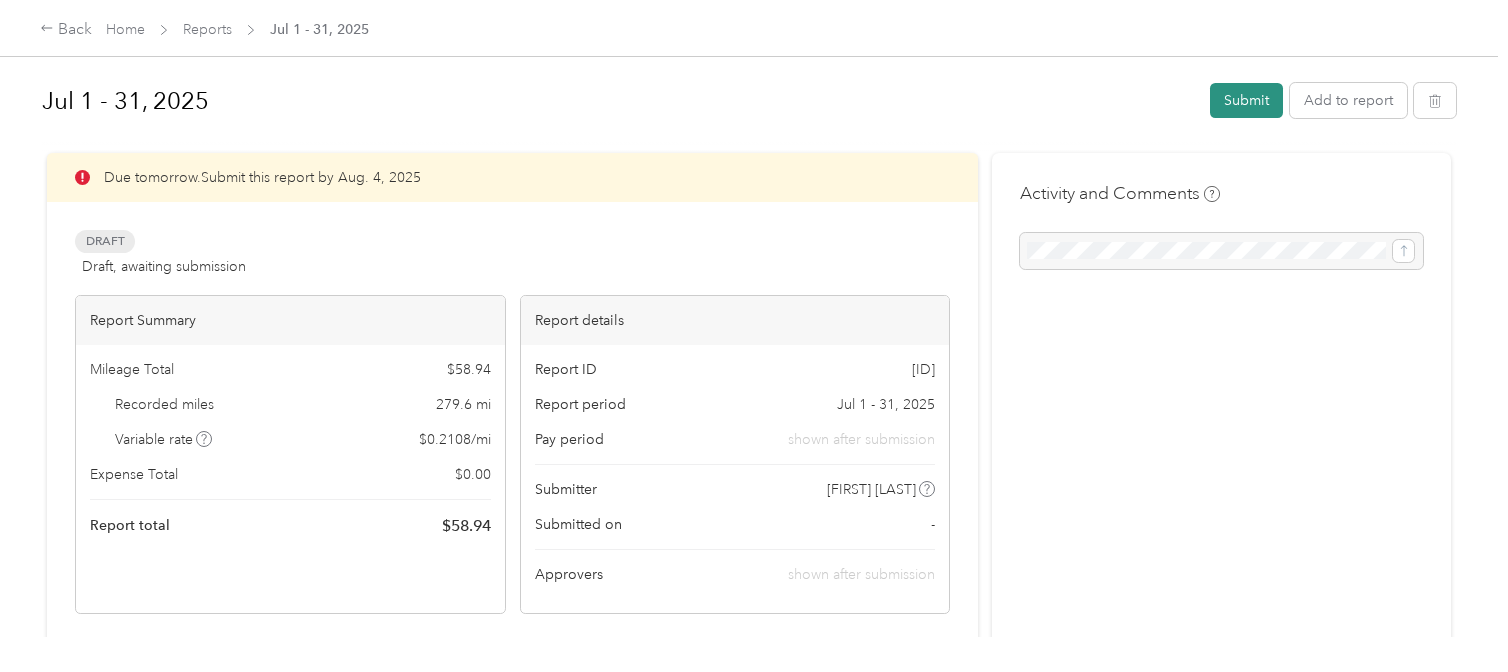click on "Submit" at bounding box center (1246, 100) 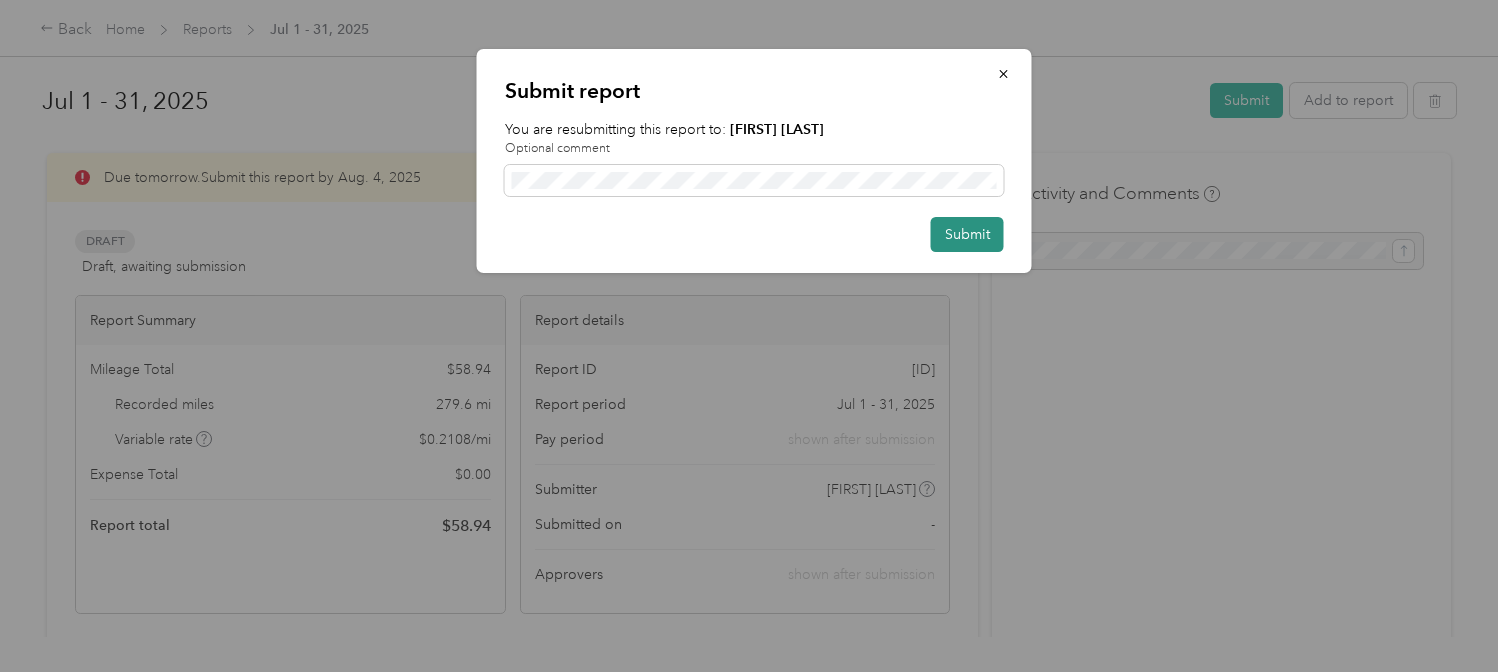 click on "Submit" at bounding box center (967, 234) 